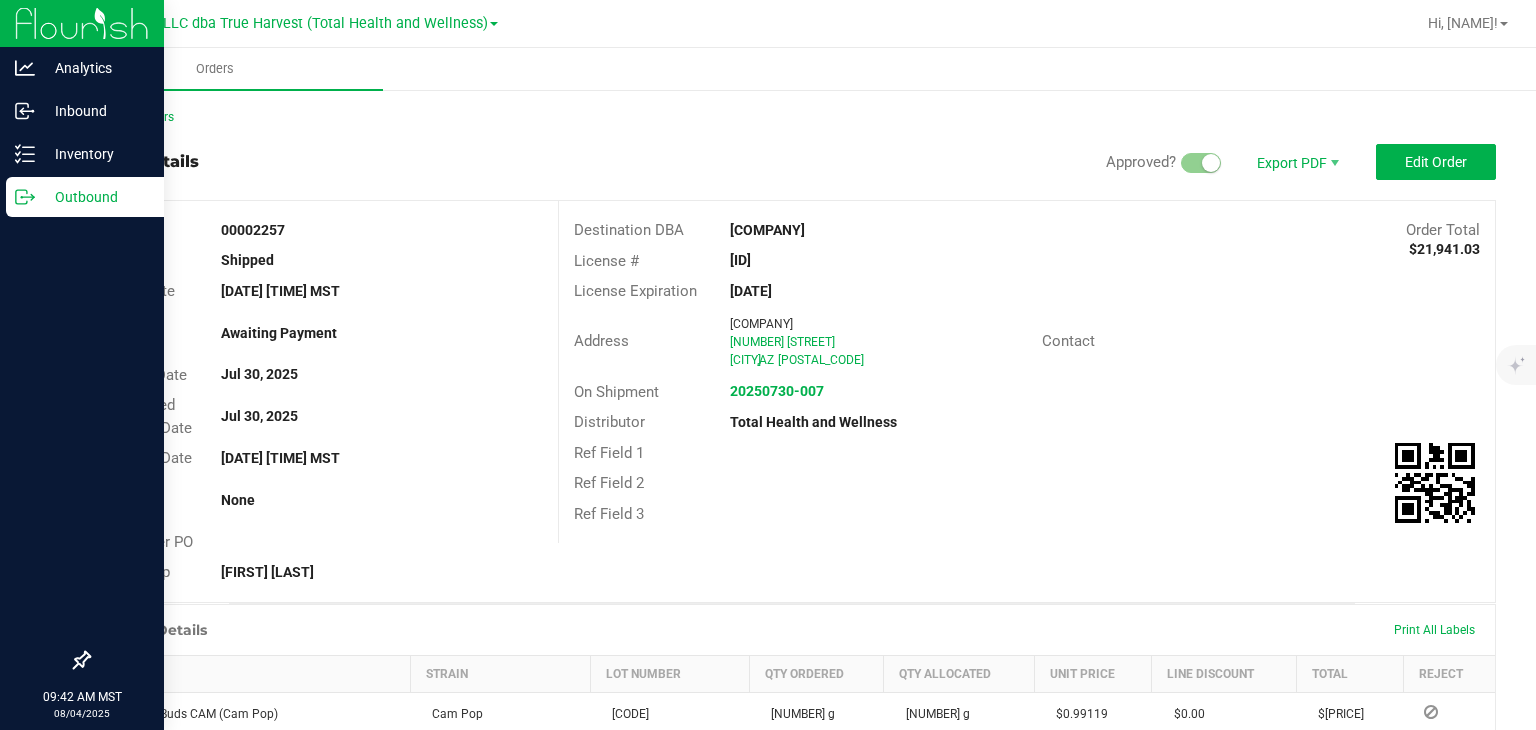scroll, scrollTop: 0, scrollLeft: 0, axis: both 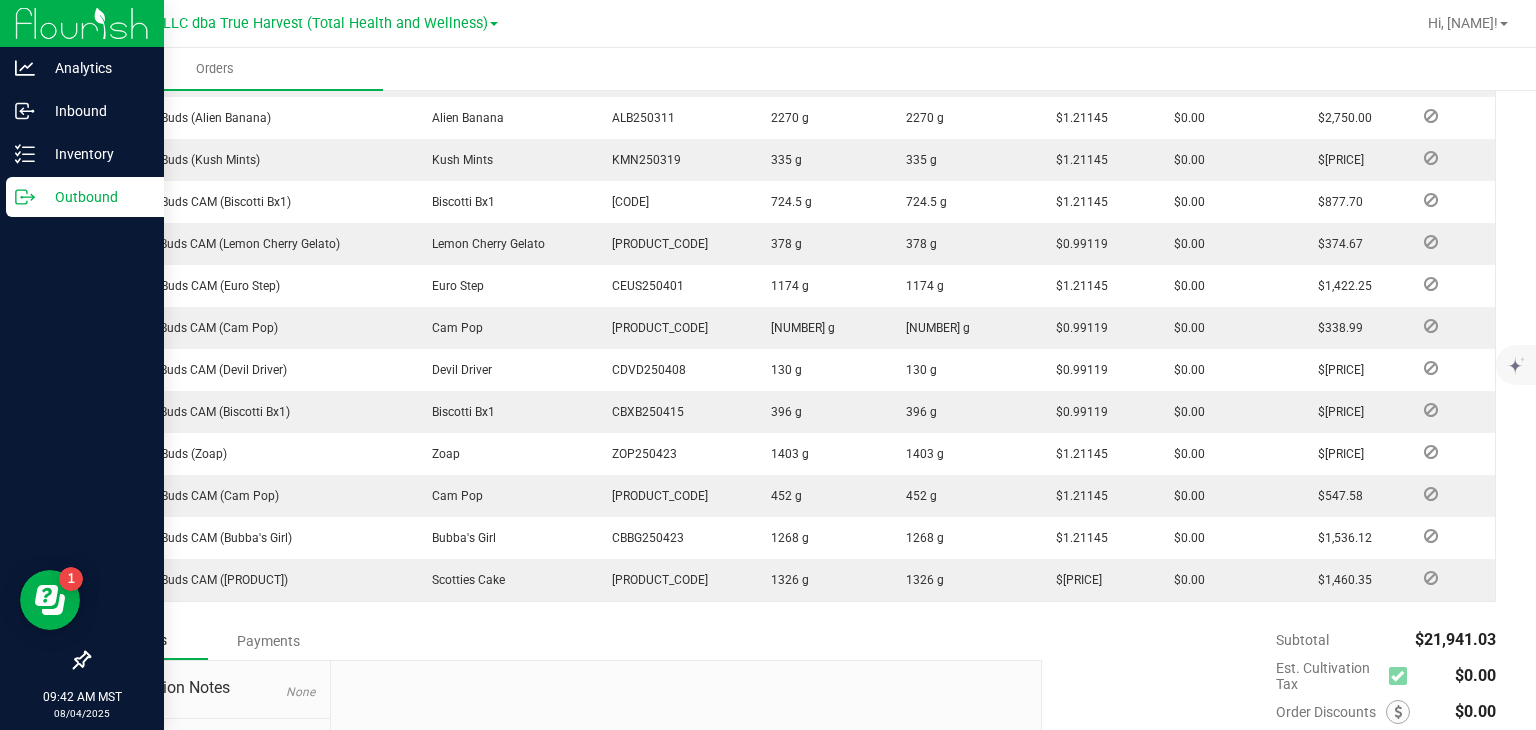 click on "Outbound" at bounding box center (95, 197) 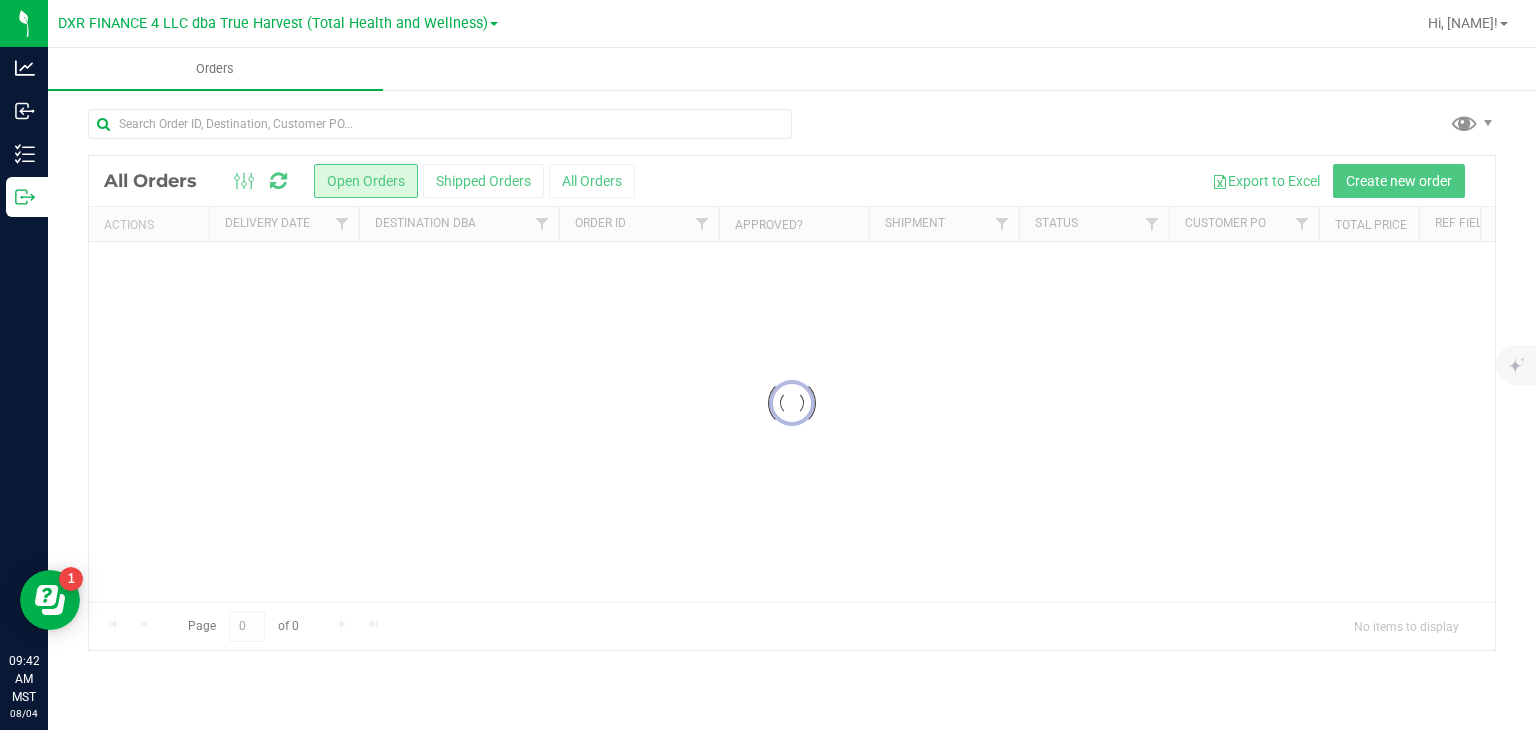 scroll, scrollTop: 0, scrollLeft: 0, axis: both 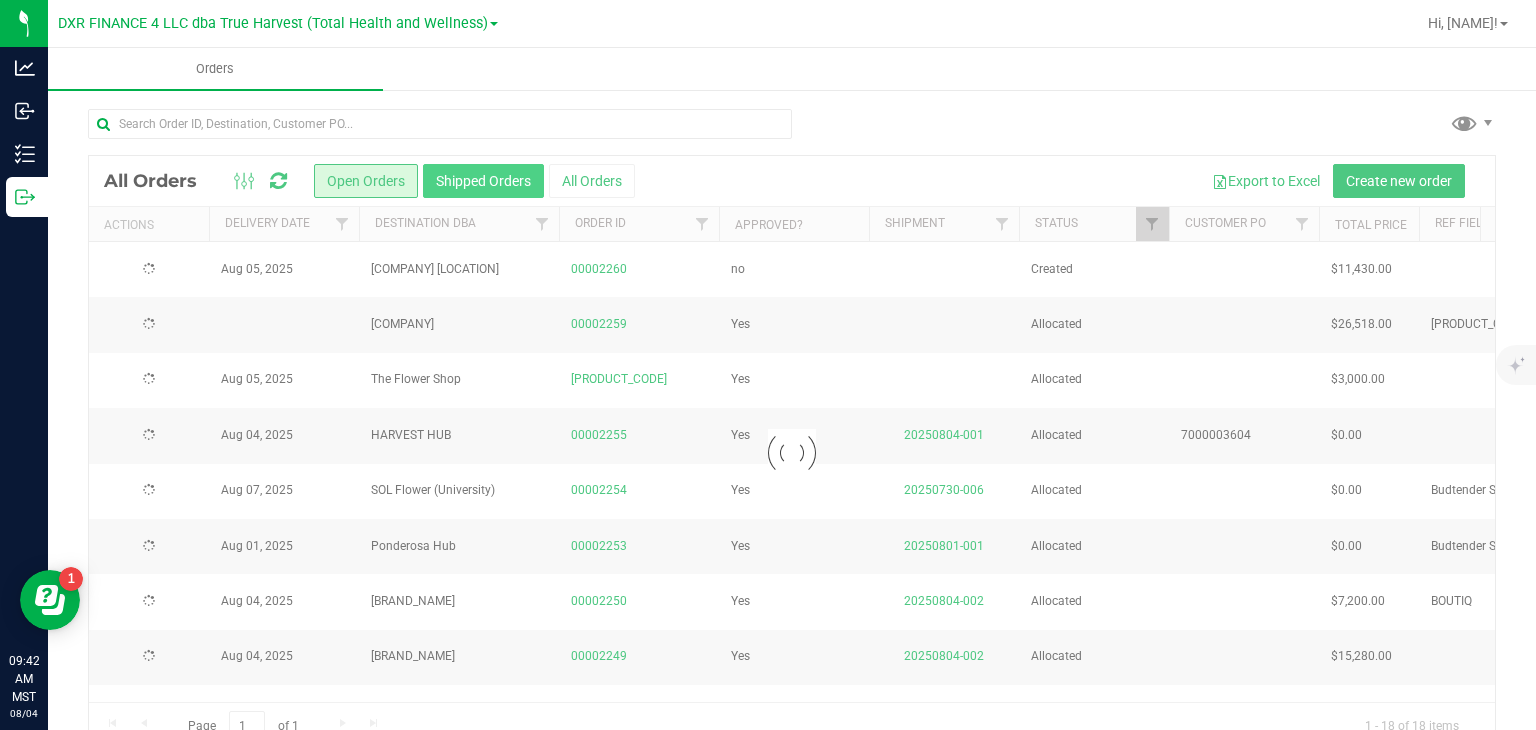 click on "Shipped Orders" at bounding box center [483, 181] 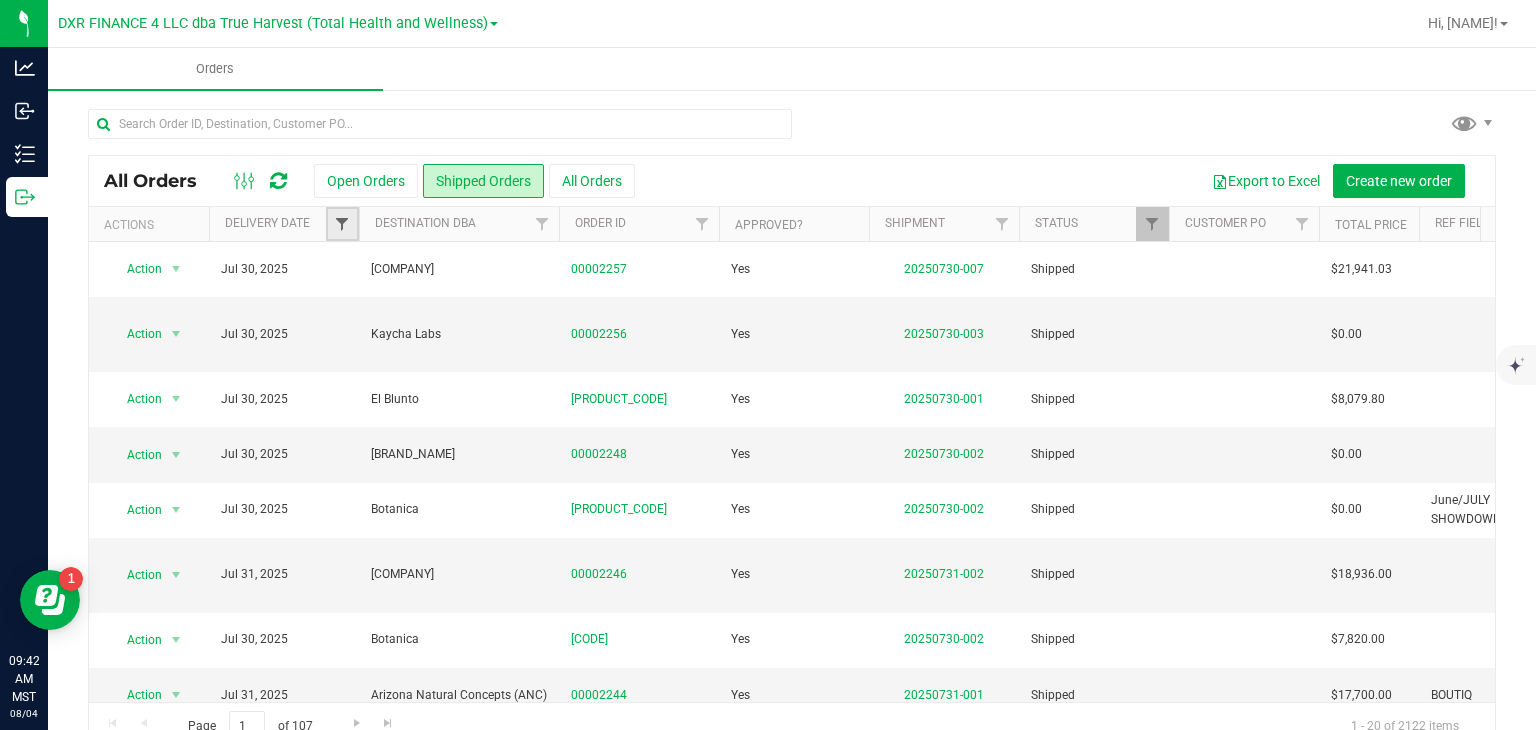 click at bounding box center [342, 224] 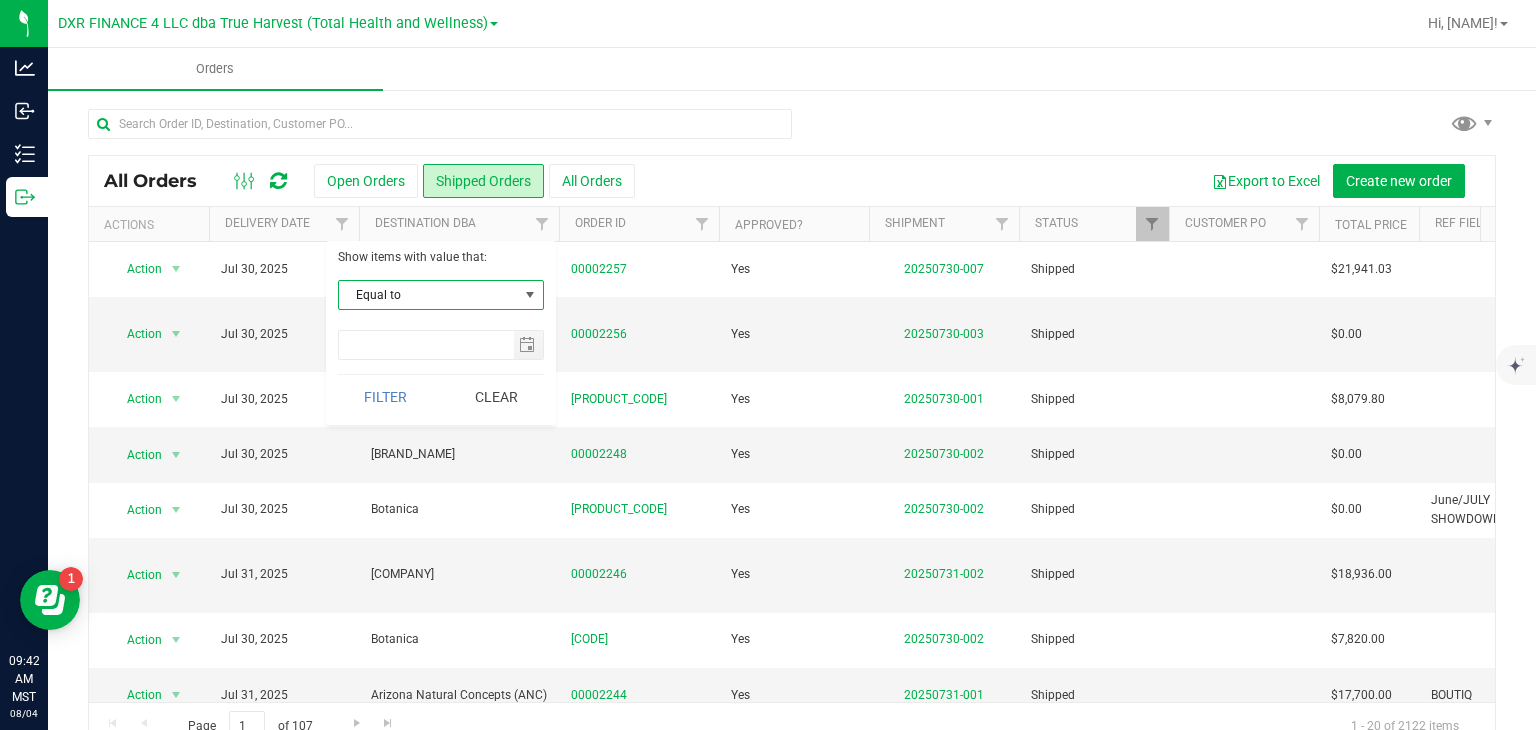 click on "Equal to" at bounding box center [428, 295] 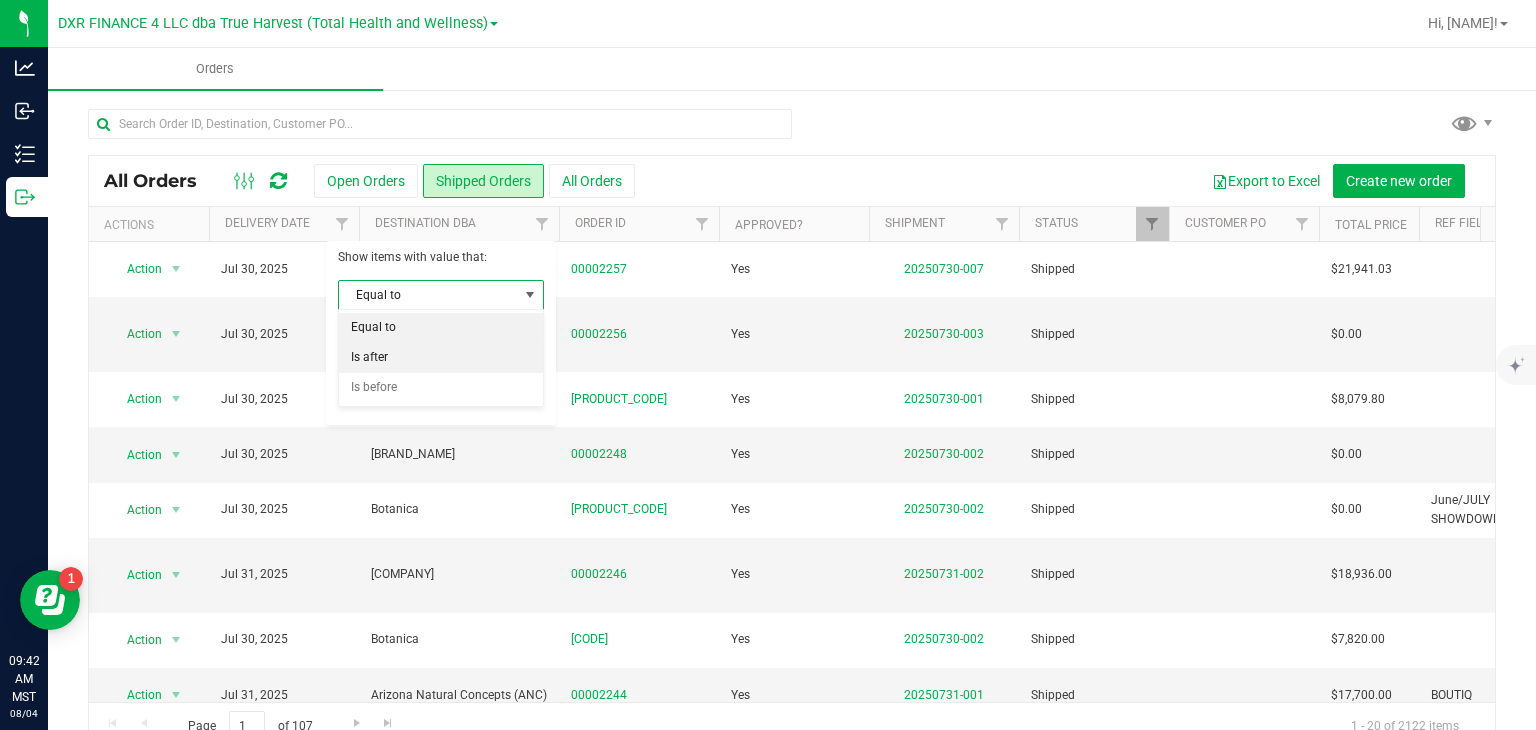 click on "Is after" at bounding box center [441, 358] 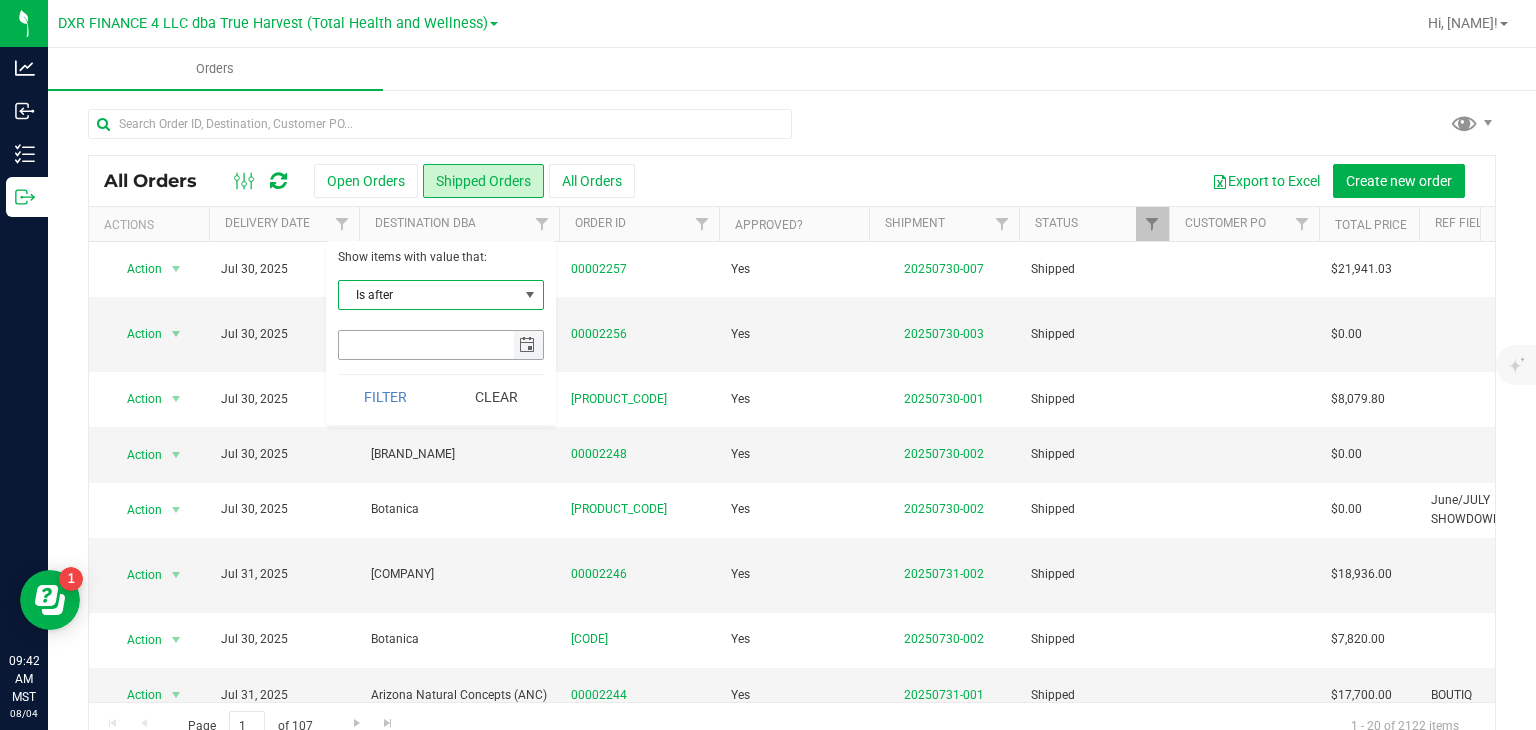 click at bounding box center [527, 345] 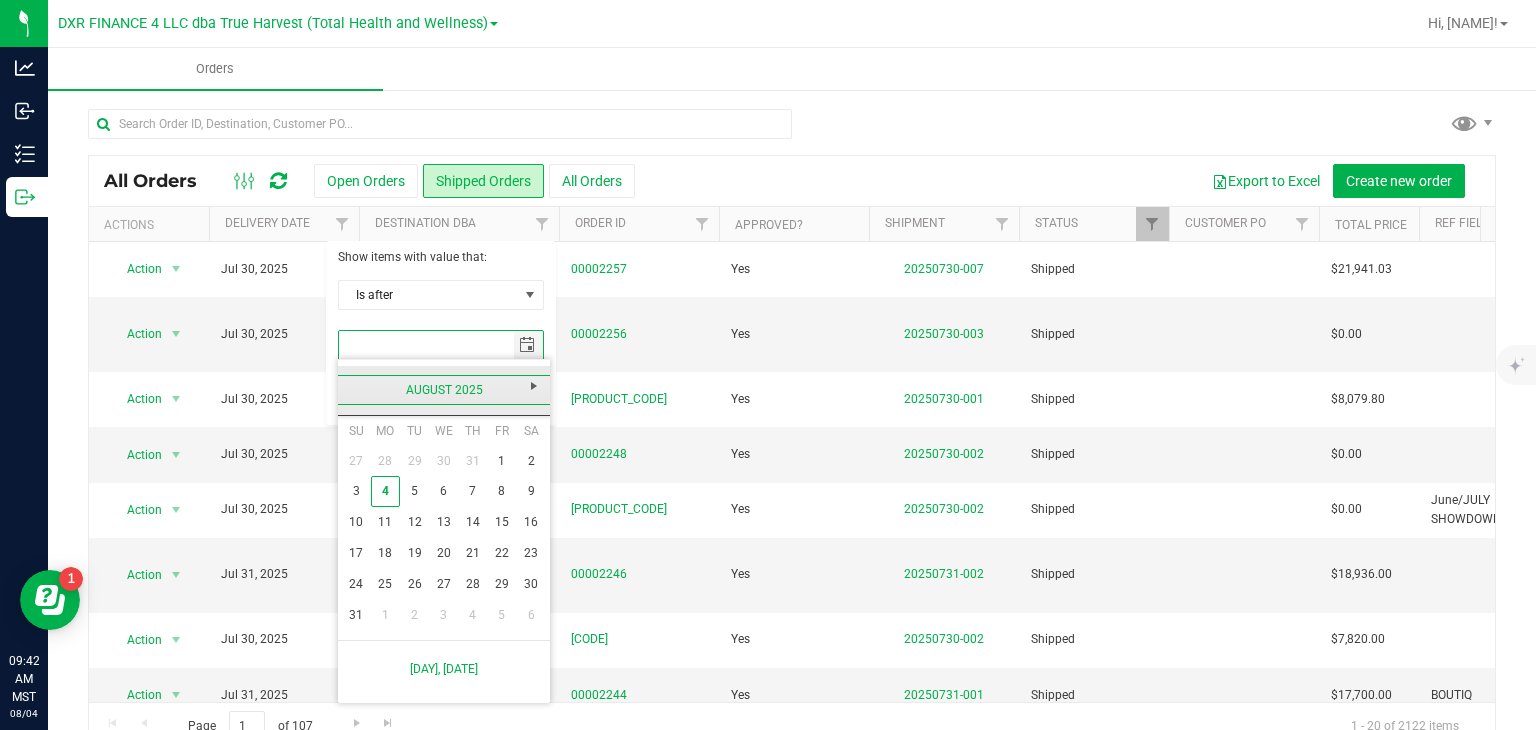 click on "August 2025" at bounding box center [444, 390] 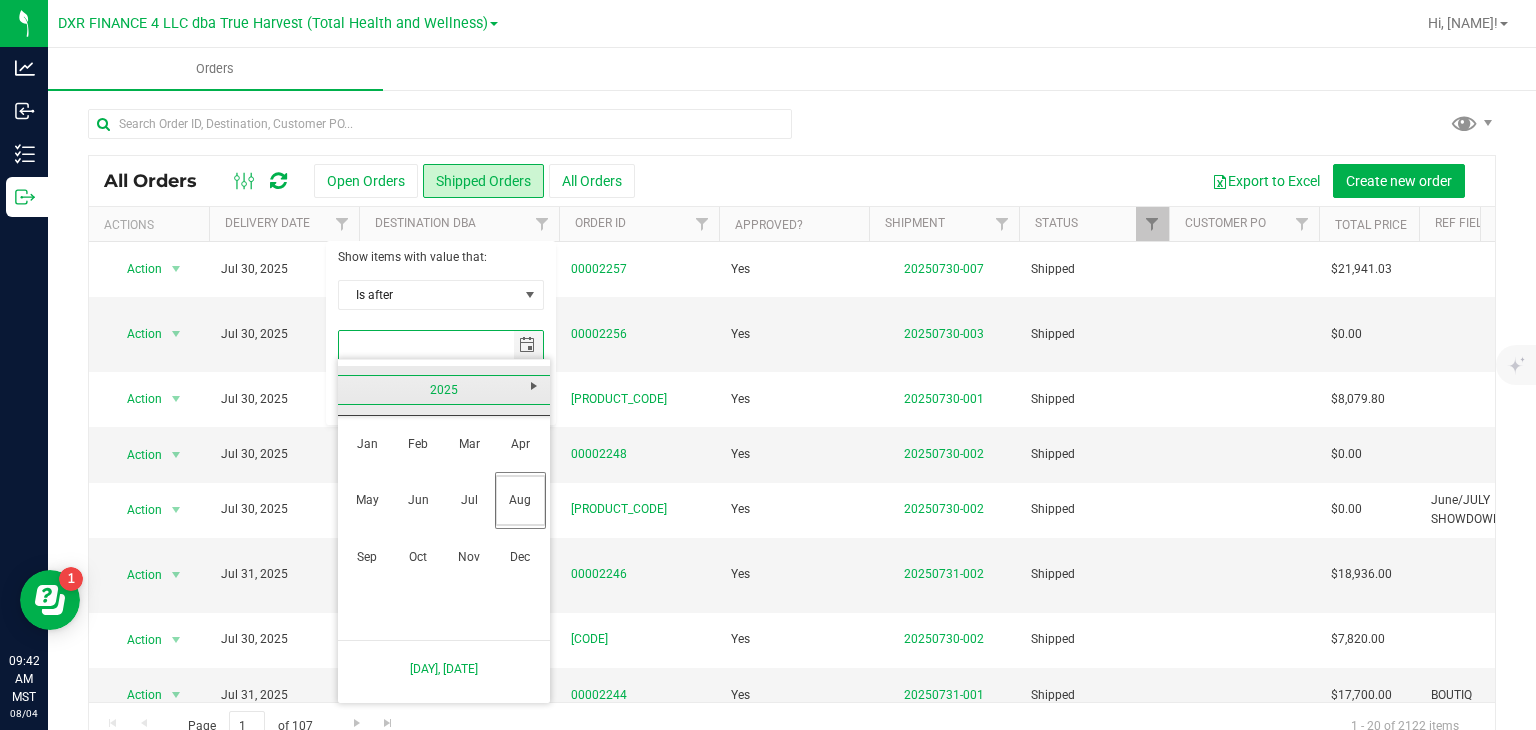 click on "2025" at bounding box center (444, 390) 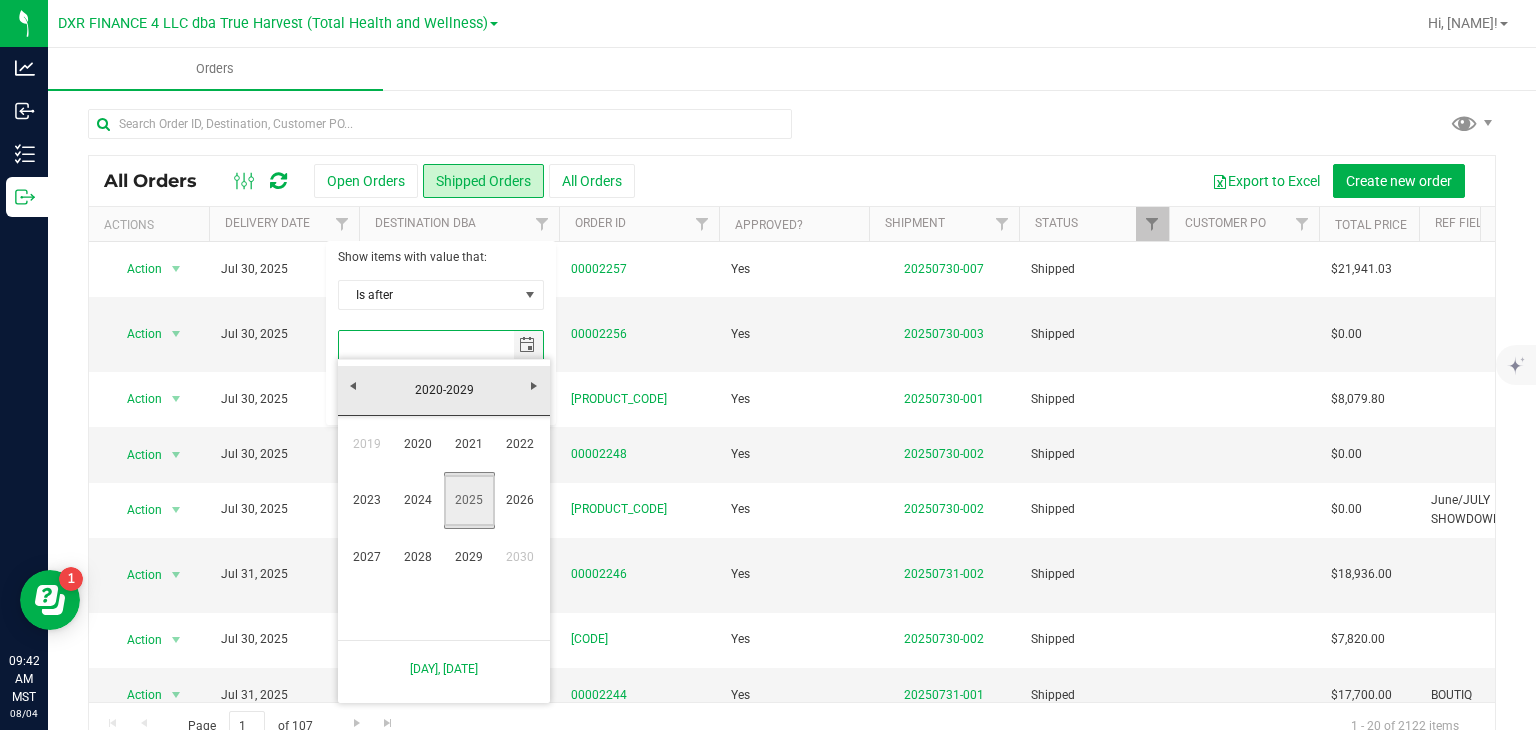 click on "2025" at bounding box center [469, 500] 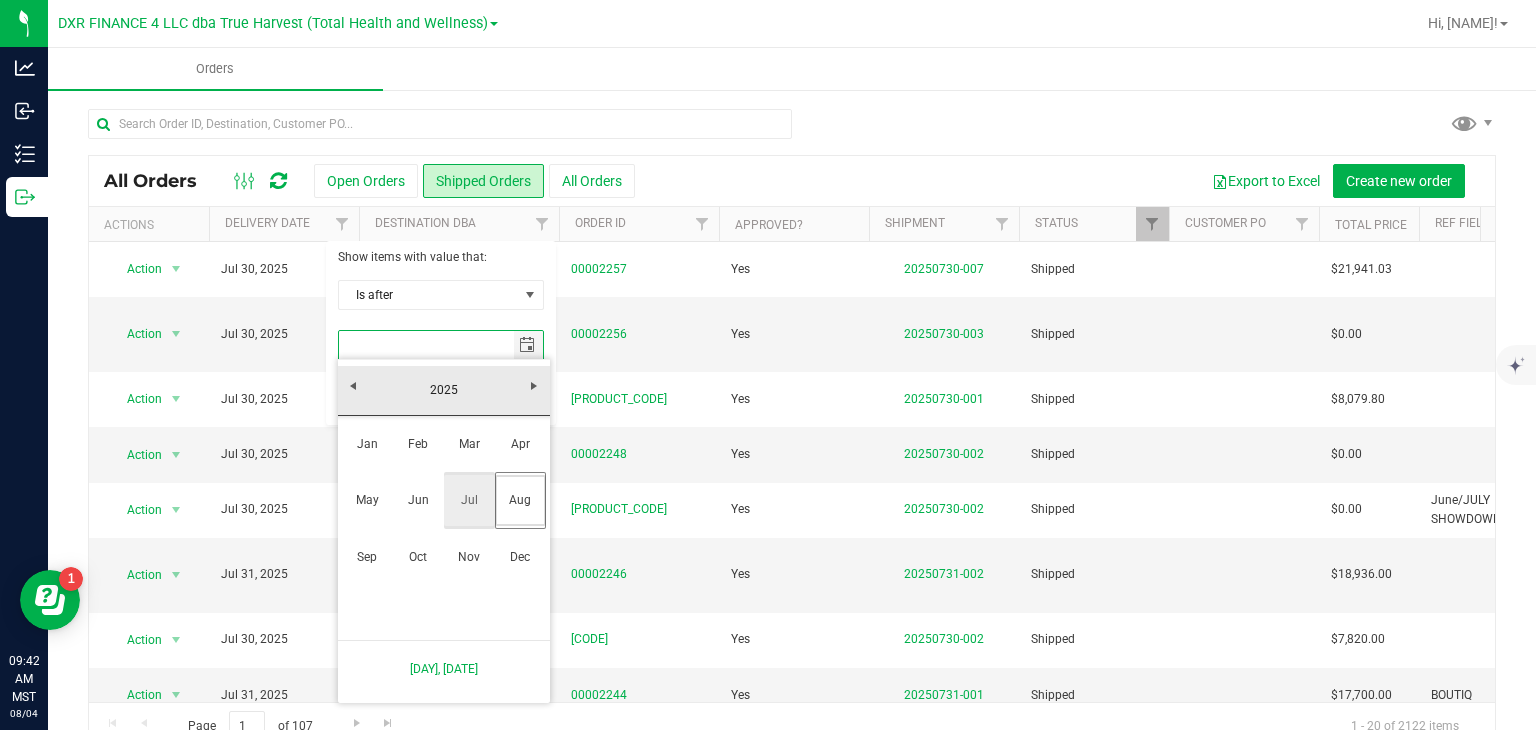 click on "Jul" at bounding box center (469, 500) 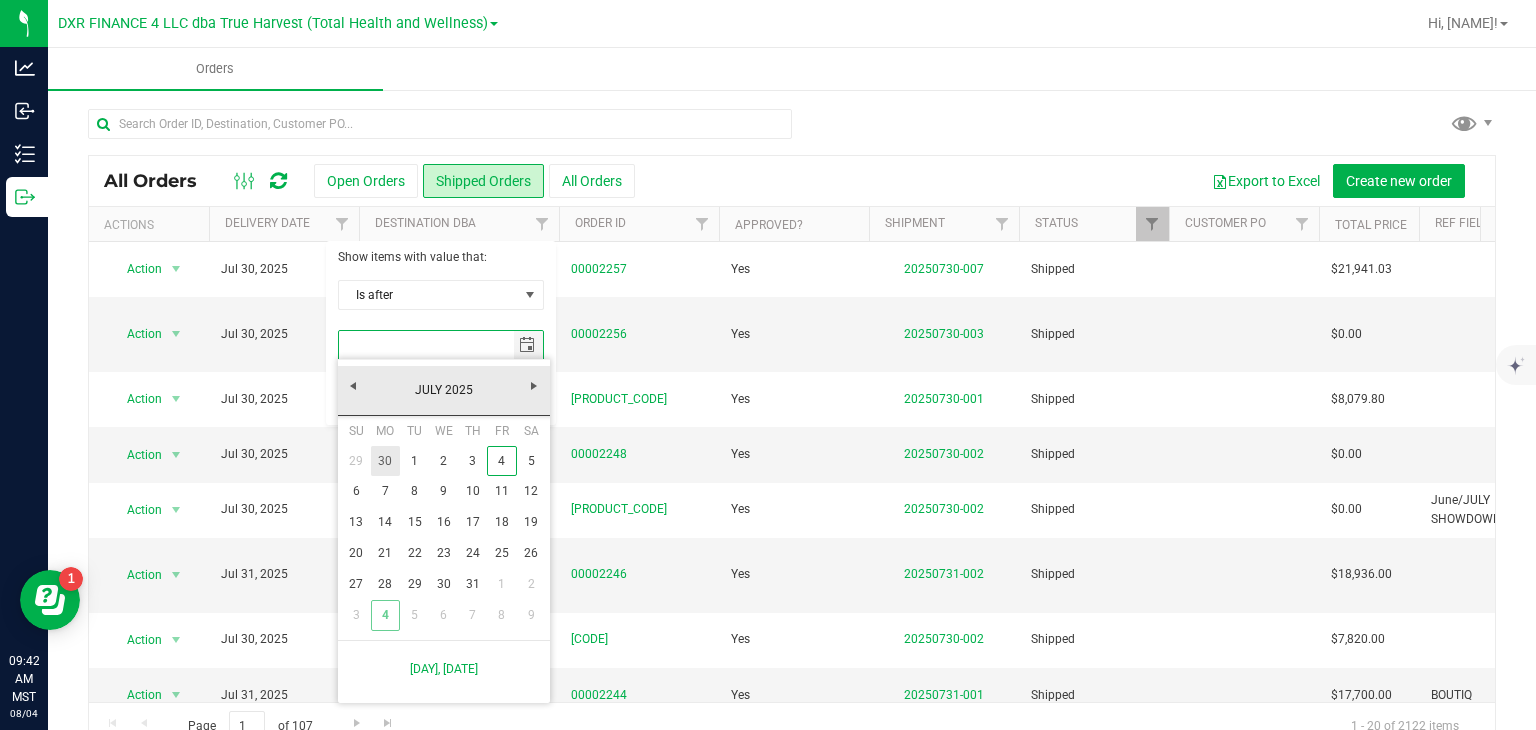 click on "30" at bounding box center (385, 461) 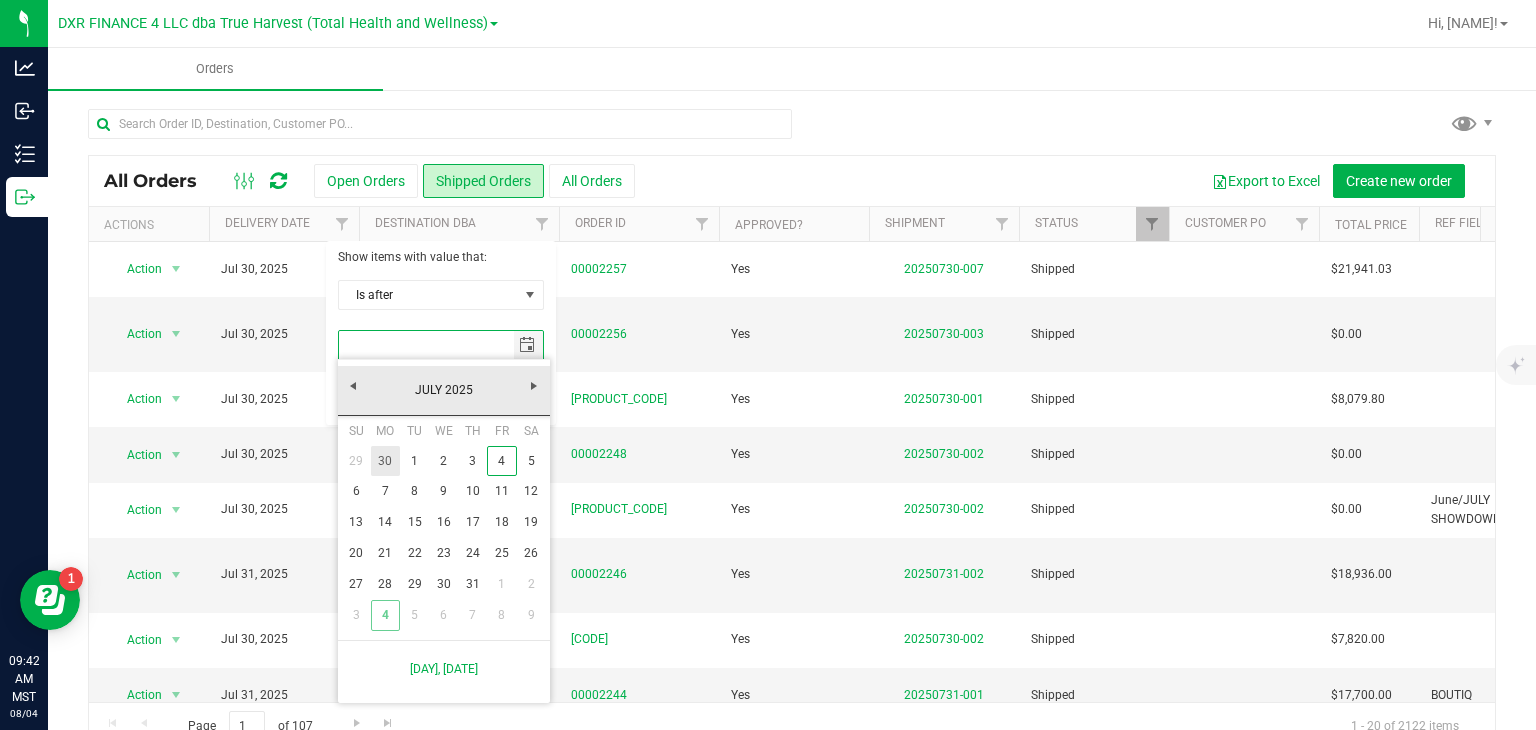 type on "6/30/2025" 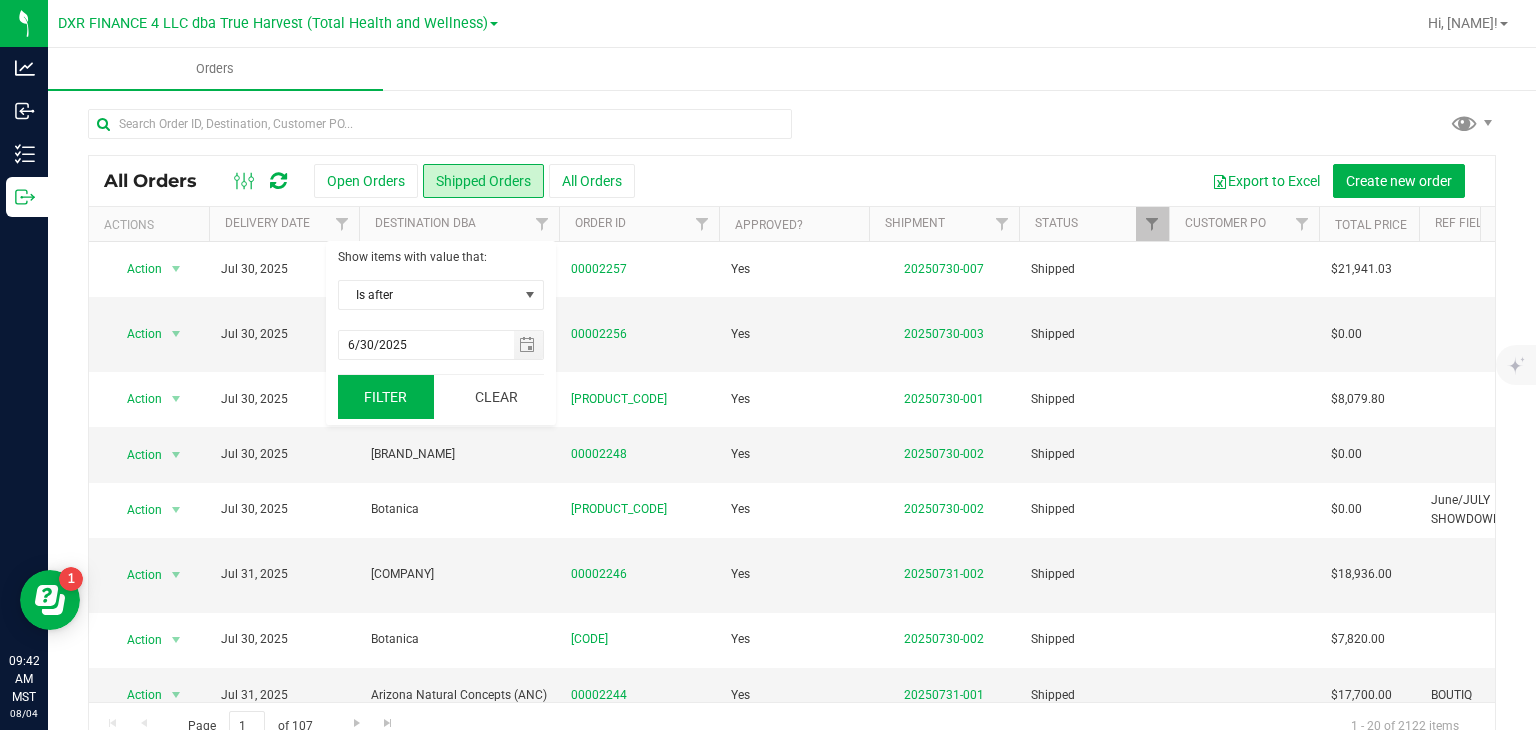 click on "Filter" at bounding box center (386, 397) 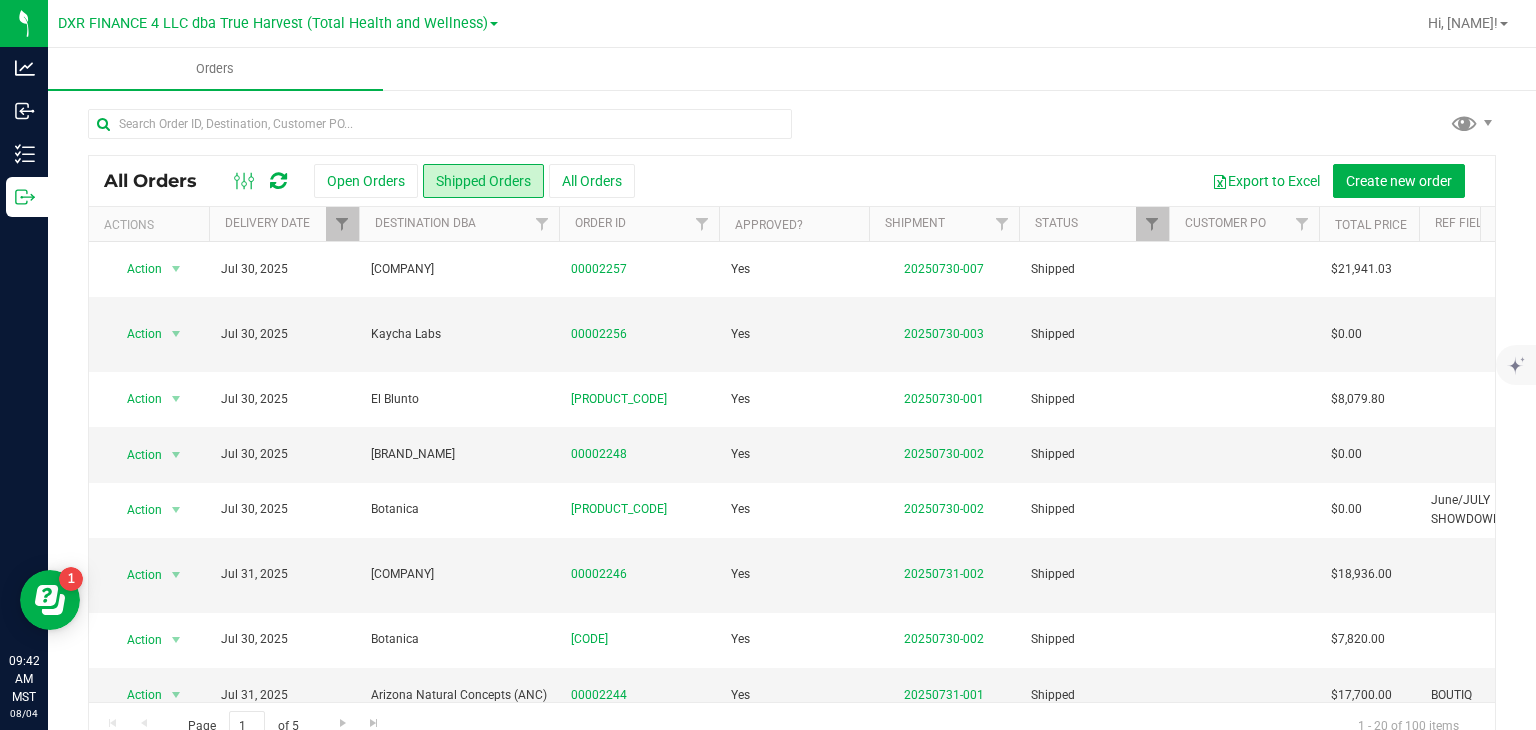 click on "Total Price" at bounding box center [1369, 224] 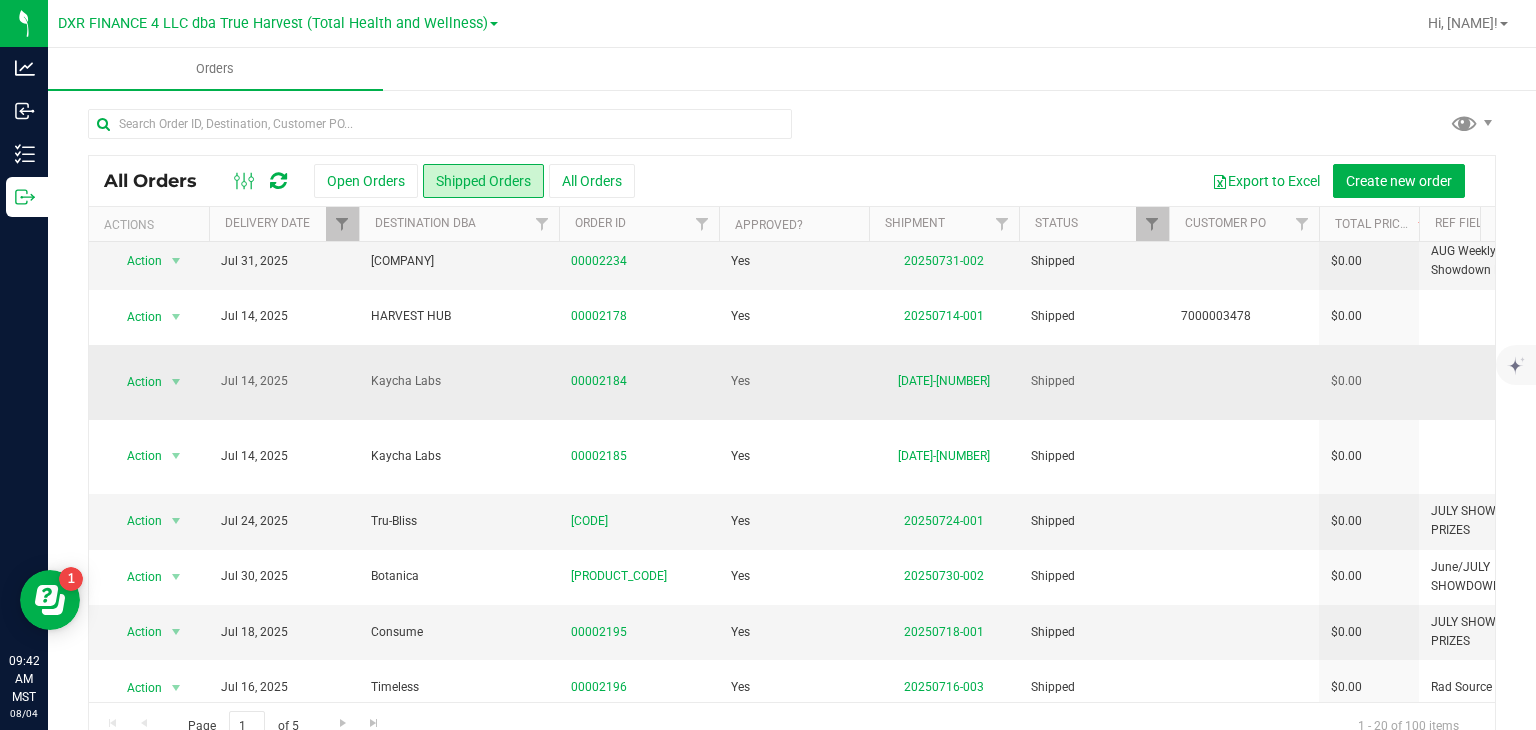 scroll, scrollTop: 677, scrollLeft: 0, axis: vertical 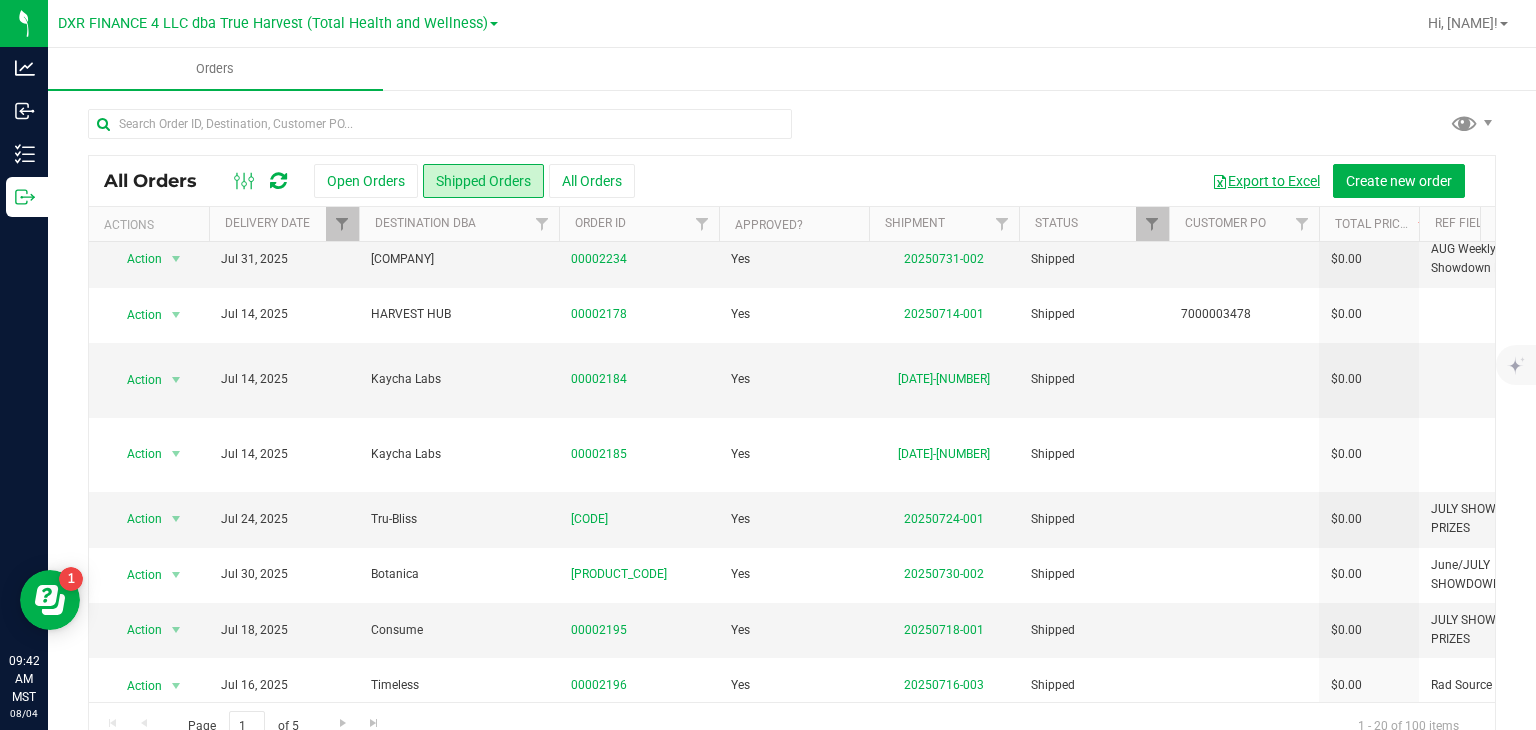 click on "Export to Excel" at bounding box center [1266, 181] 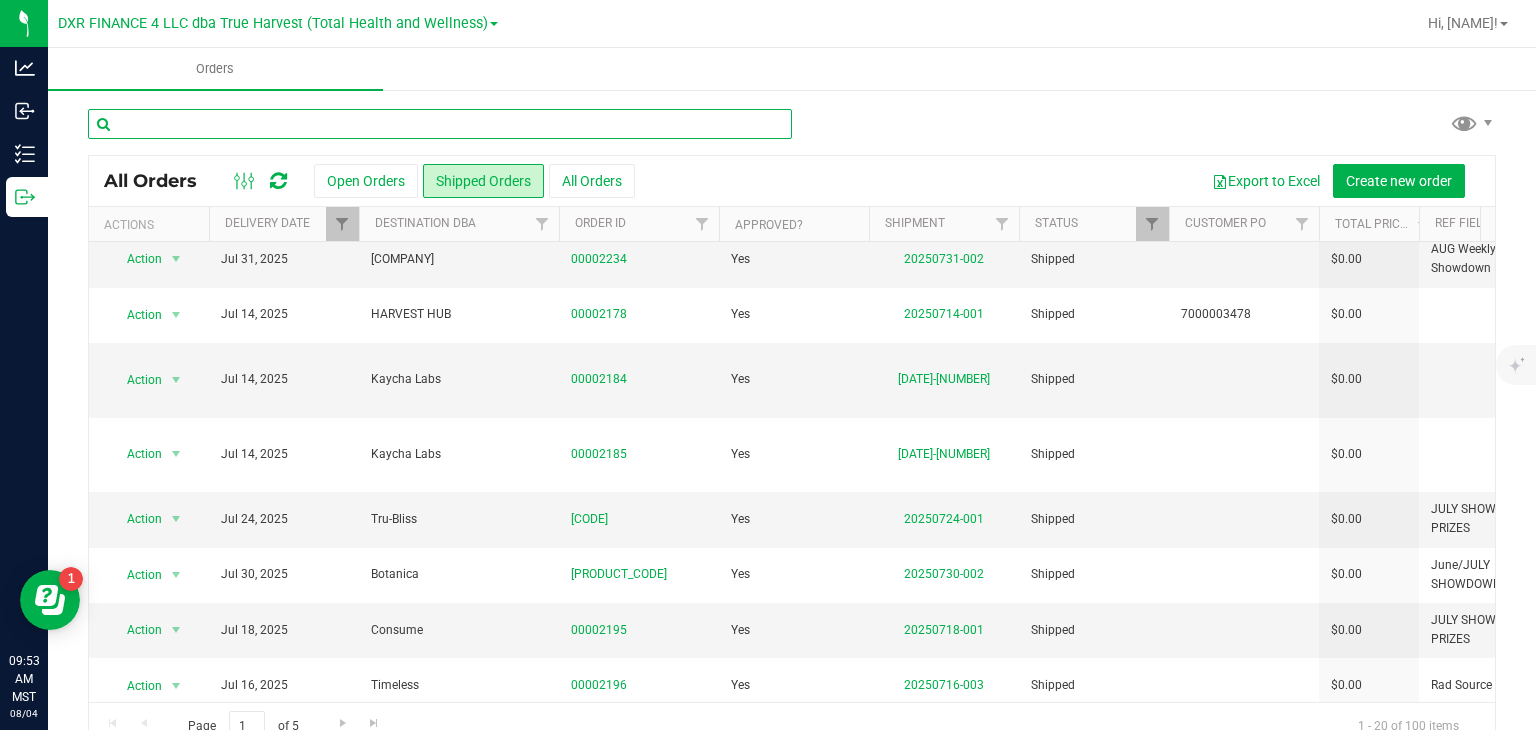 click at bounding box center [440, 124] 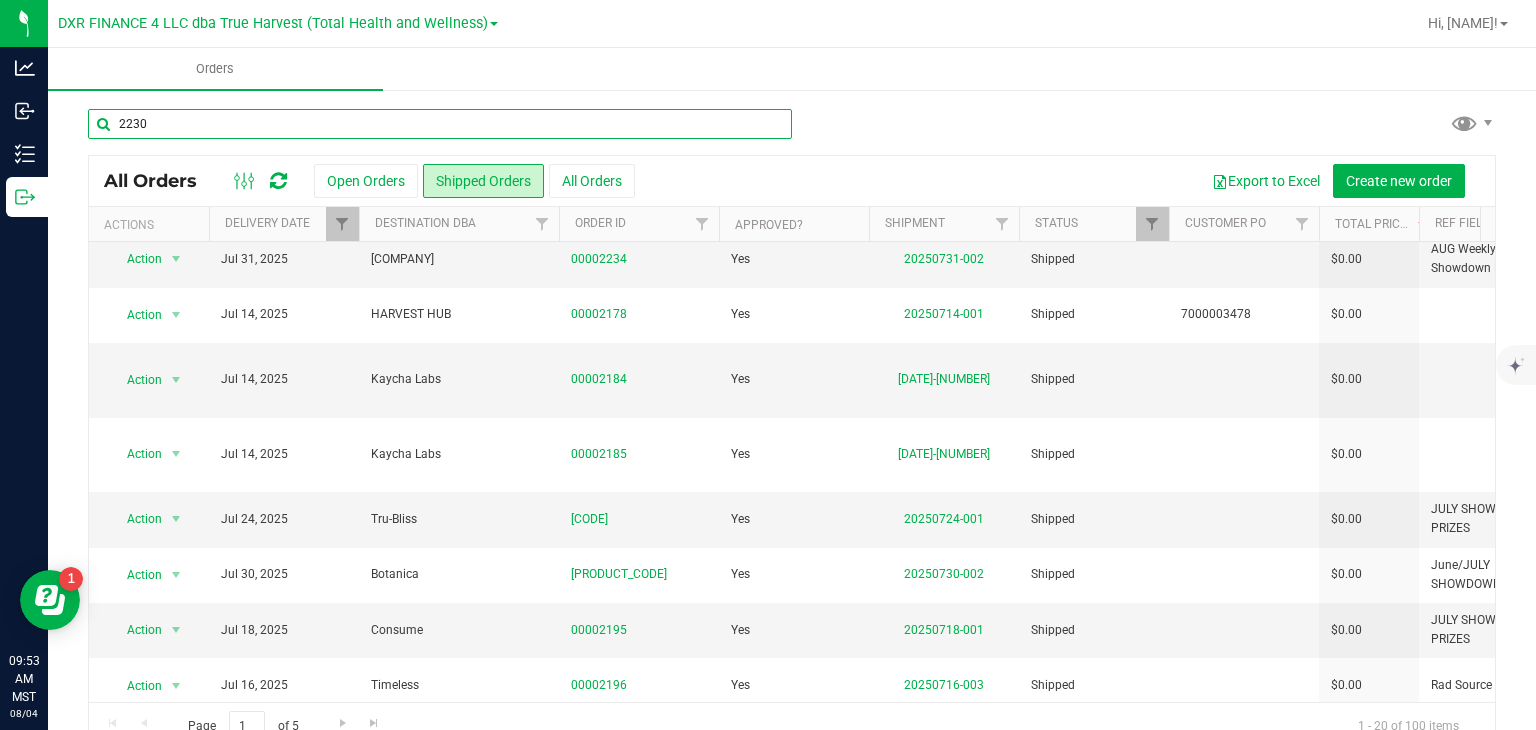 type on "2230" 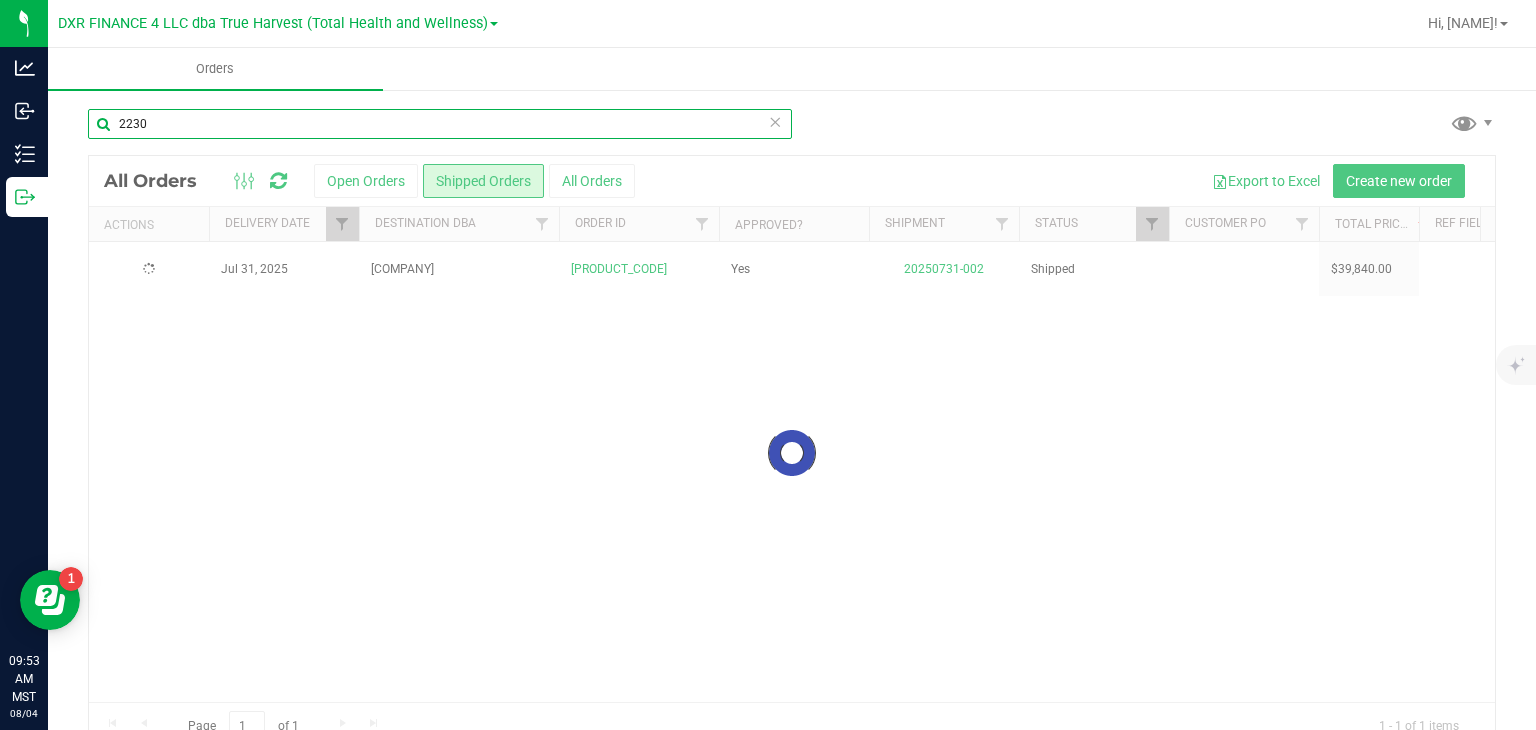 scroll, scrollTop: 0, scrollLeft: 0, axis: both 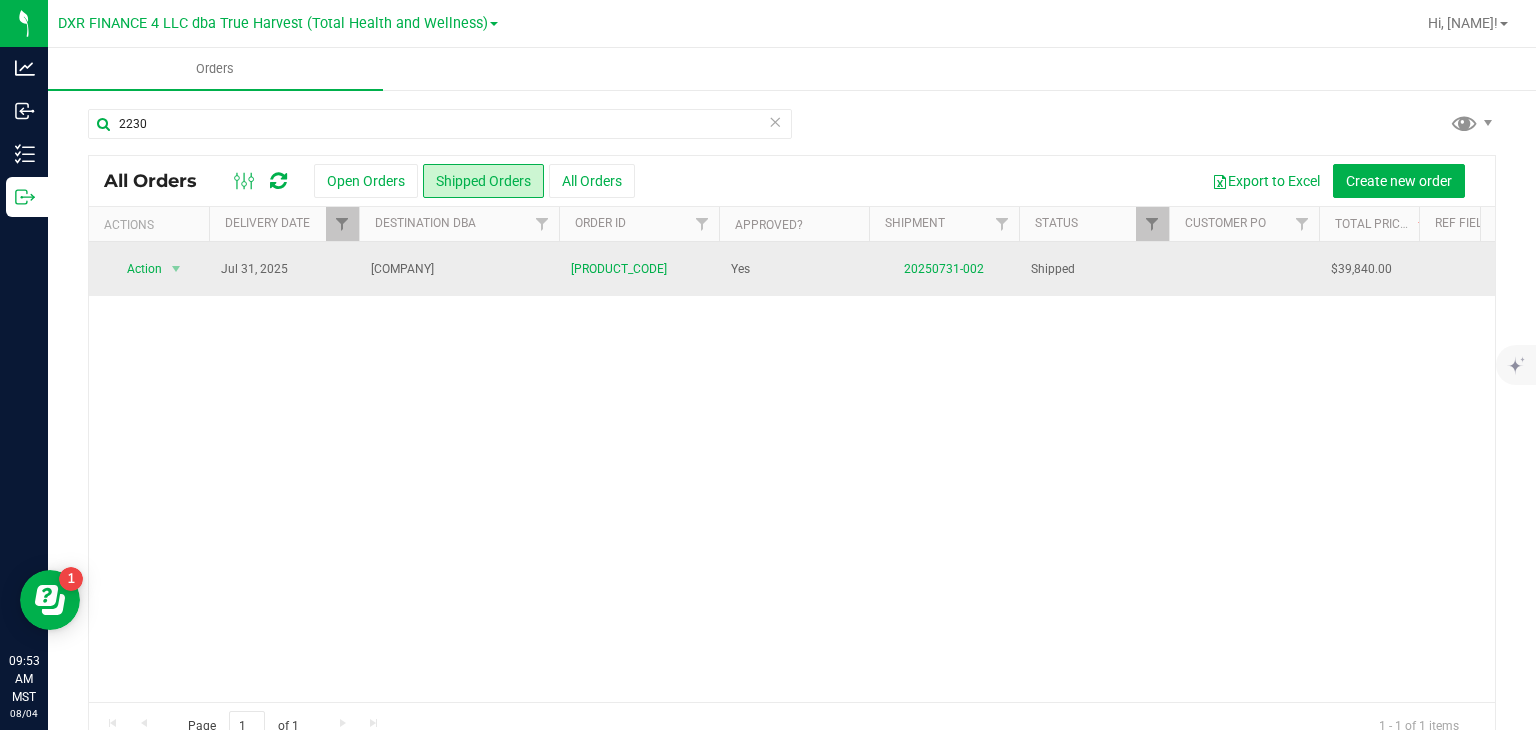 click on "[PRODUCT_CODE]" at bounding box center (639, 269) 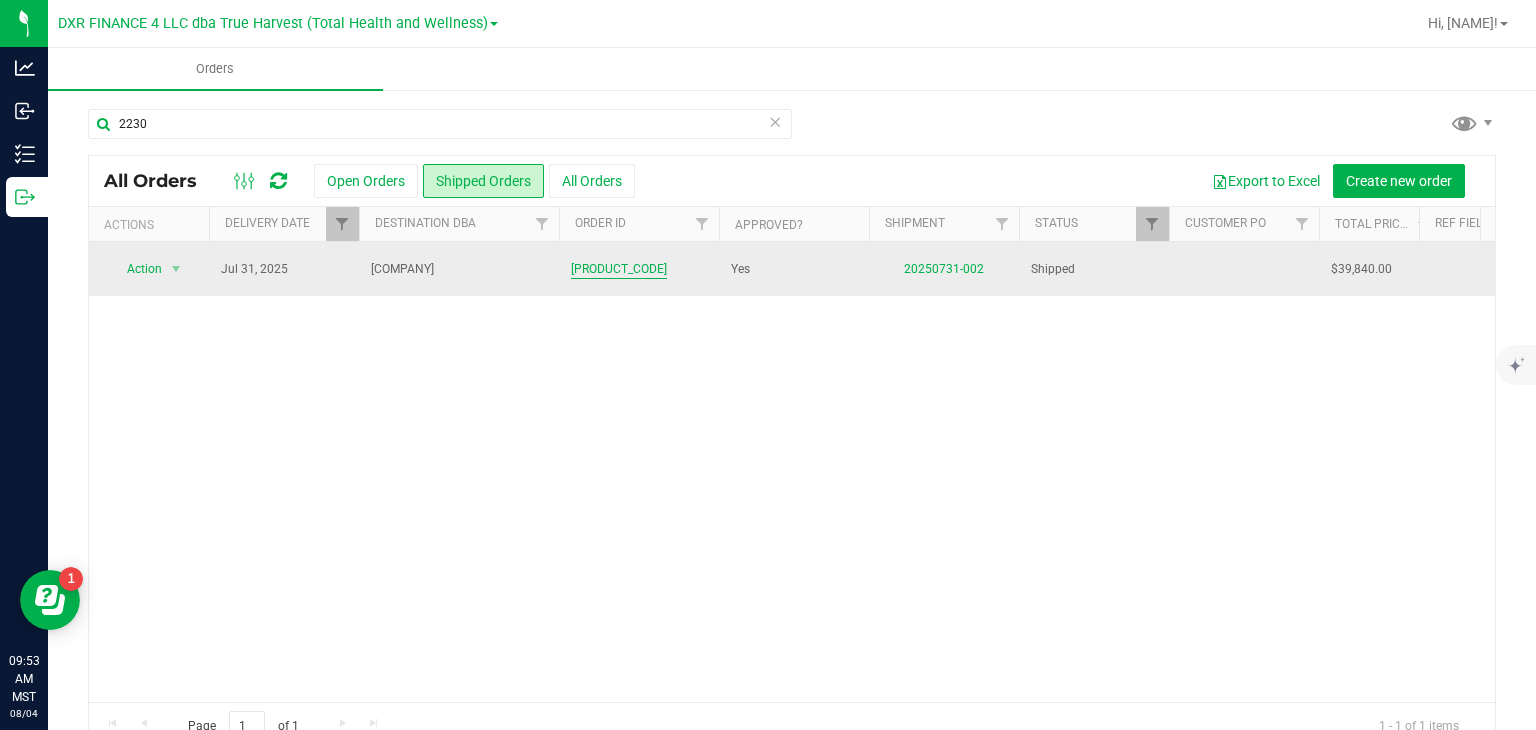 click on "[PRODUCT_CODE]" at bounding box center (619, 269) 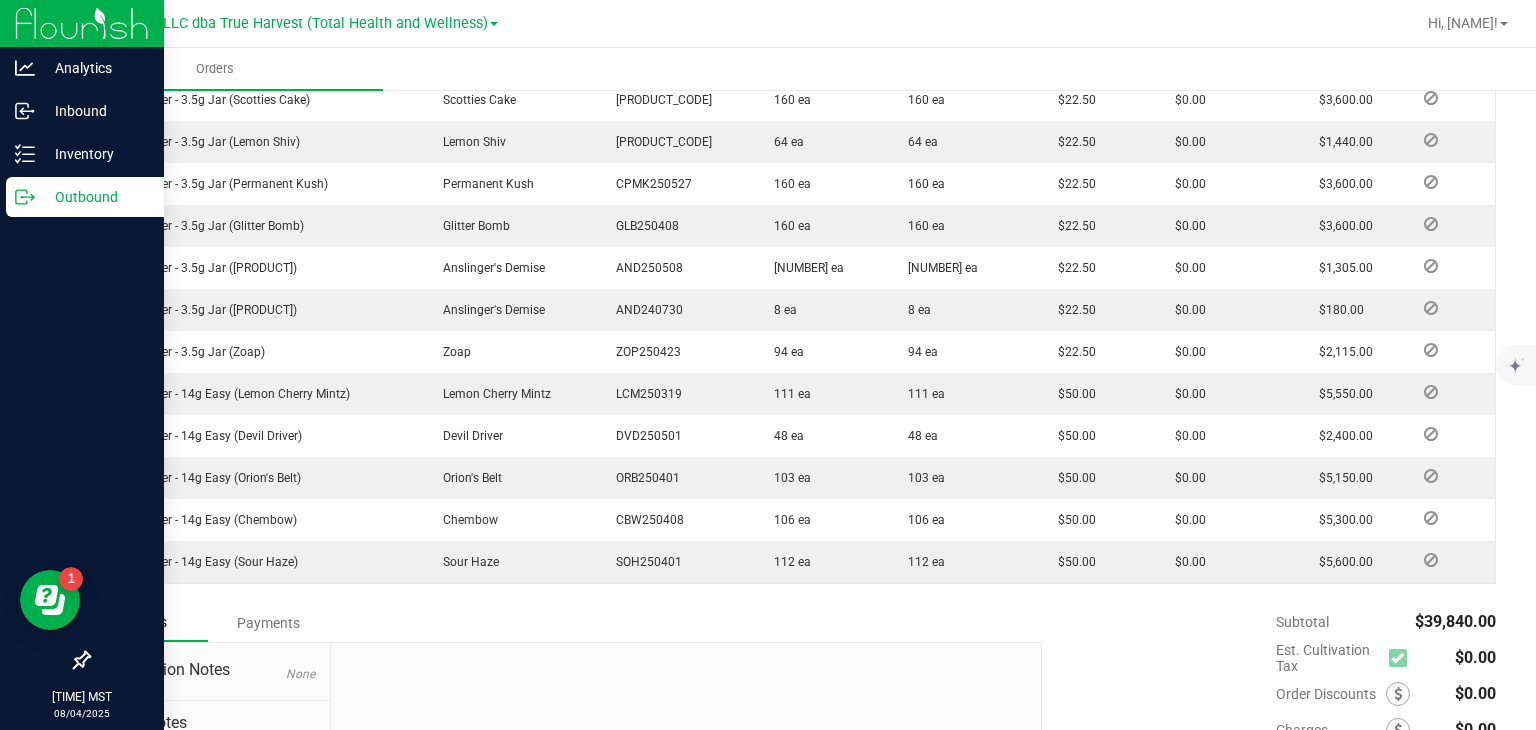 scroll, scrollTop: 314, scrollLeft: 0, axis: vertical 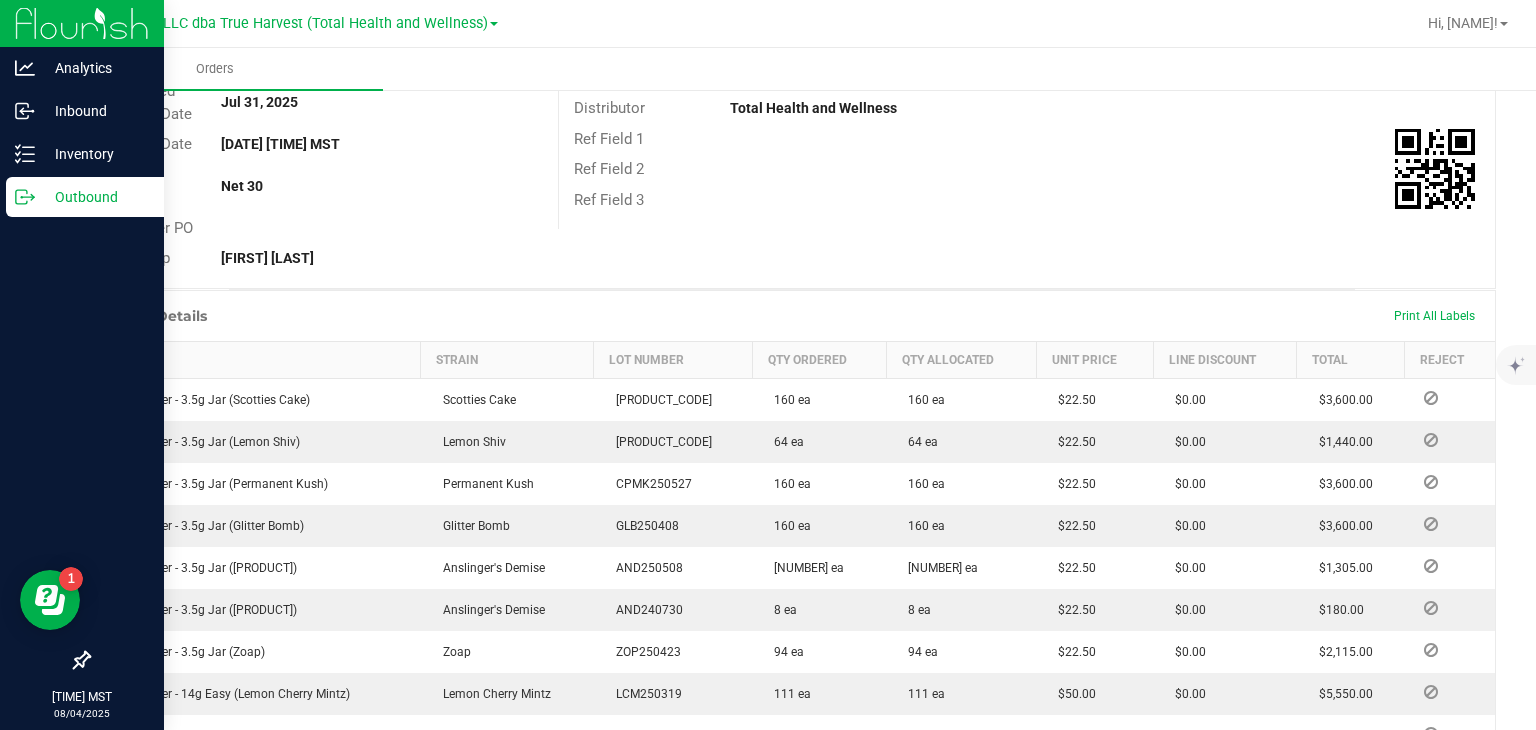 click 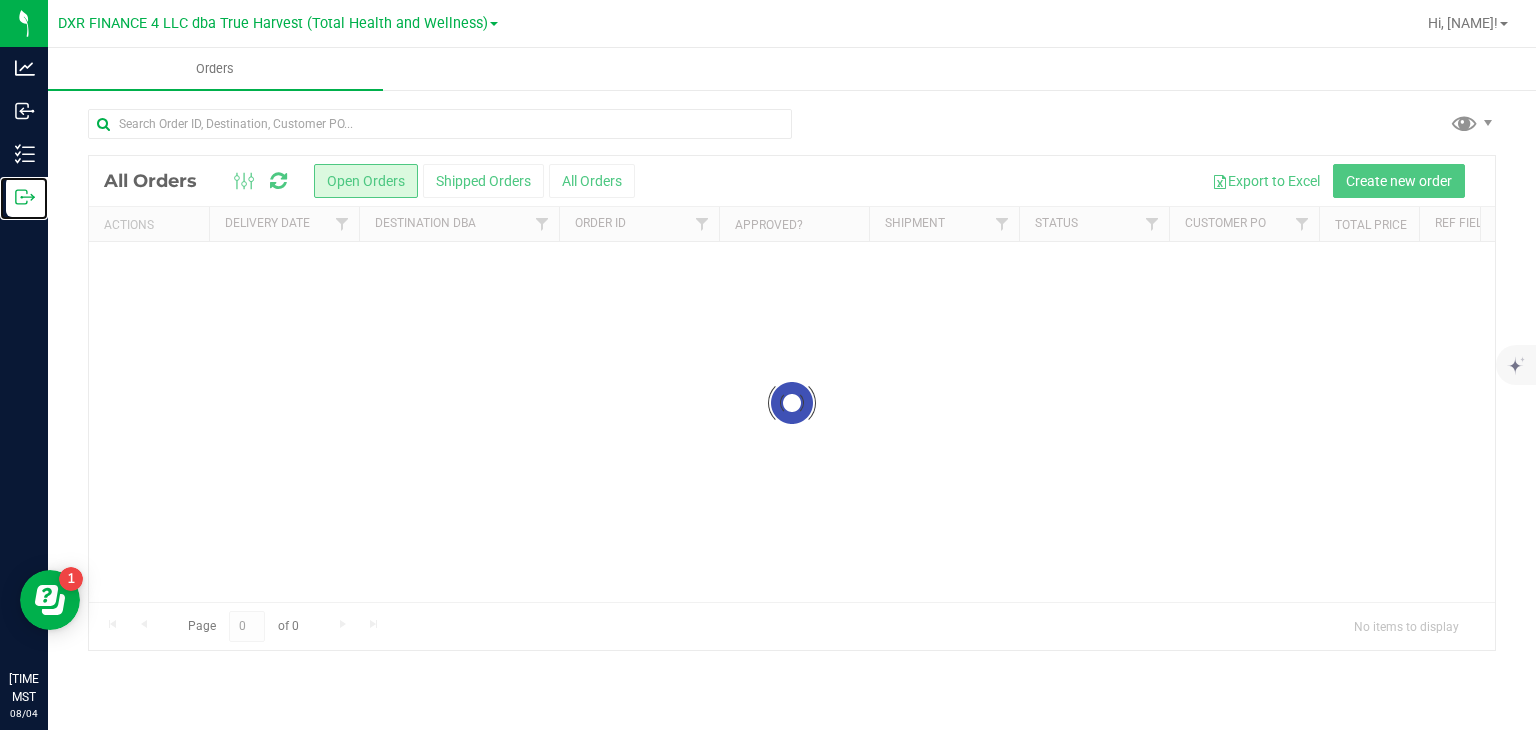 scroll, scrollTop: 0, scrollLeft: 0, axis: both 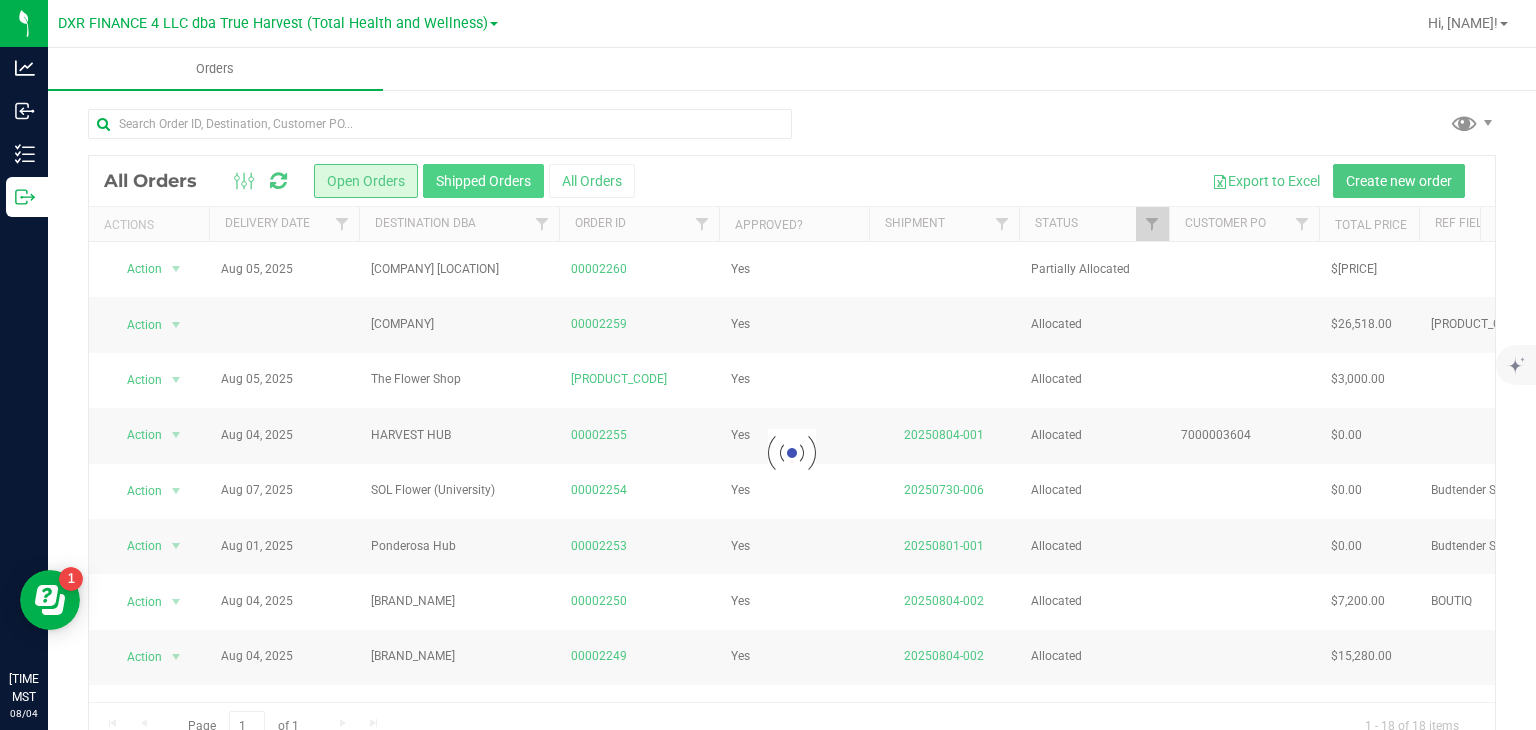 click on "Shipped Orders" at bounding box center [483, 181] 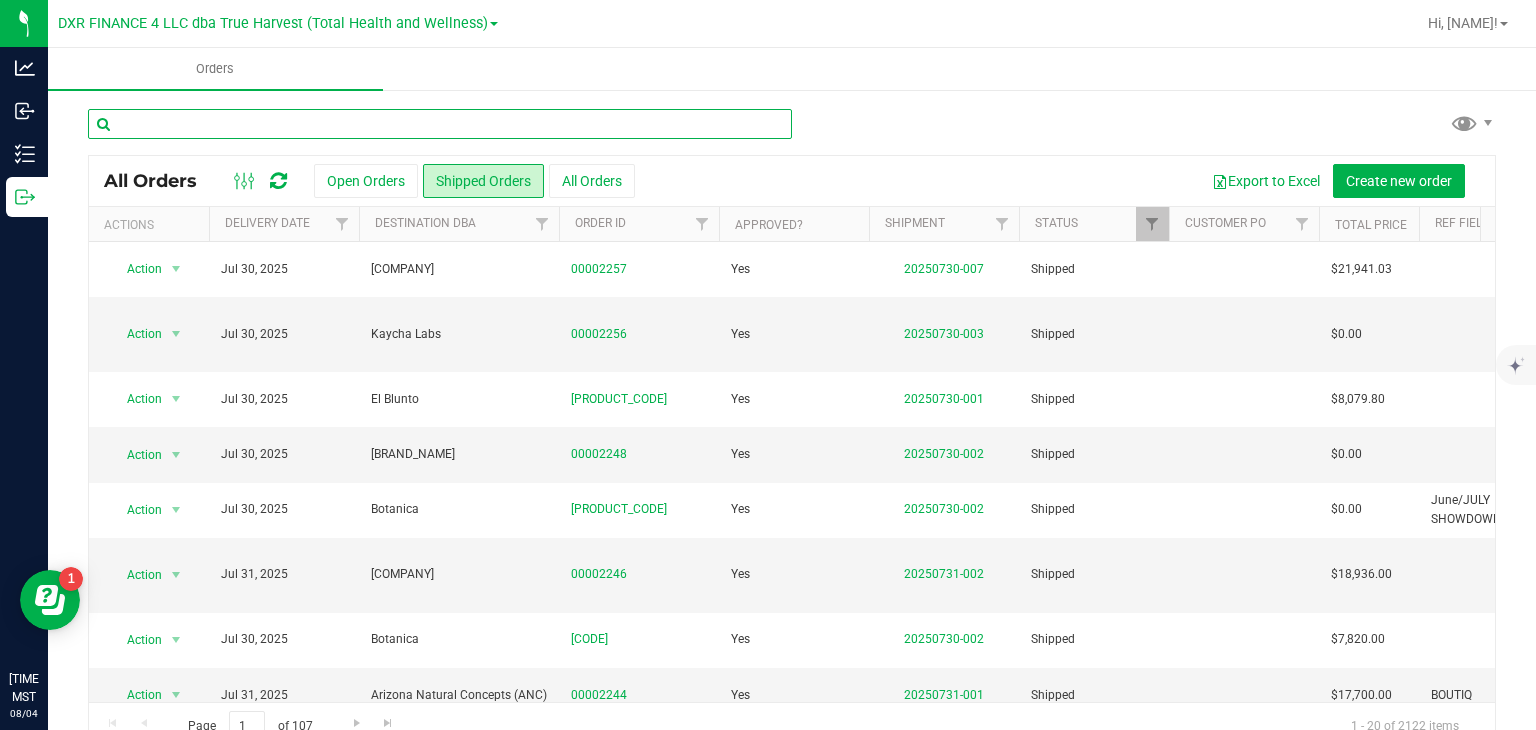 click at bounding box center [440, 124] 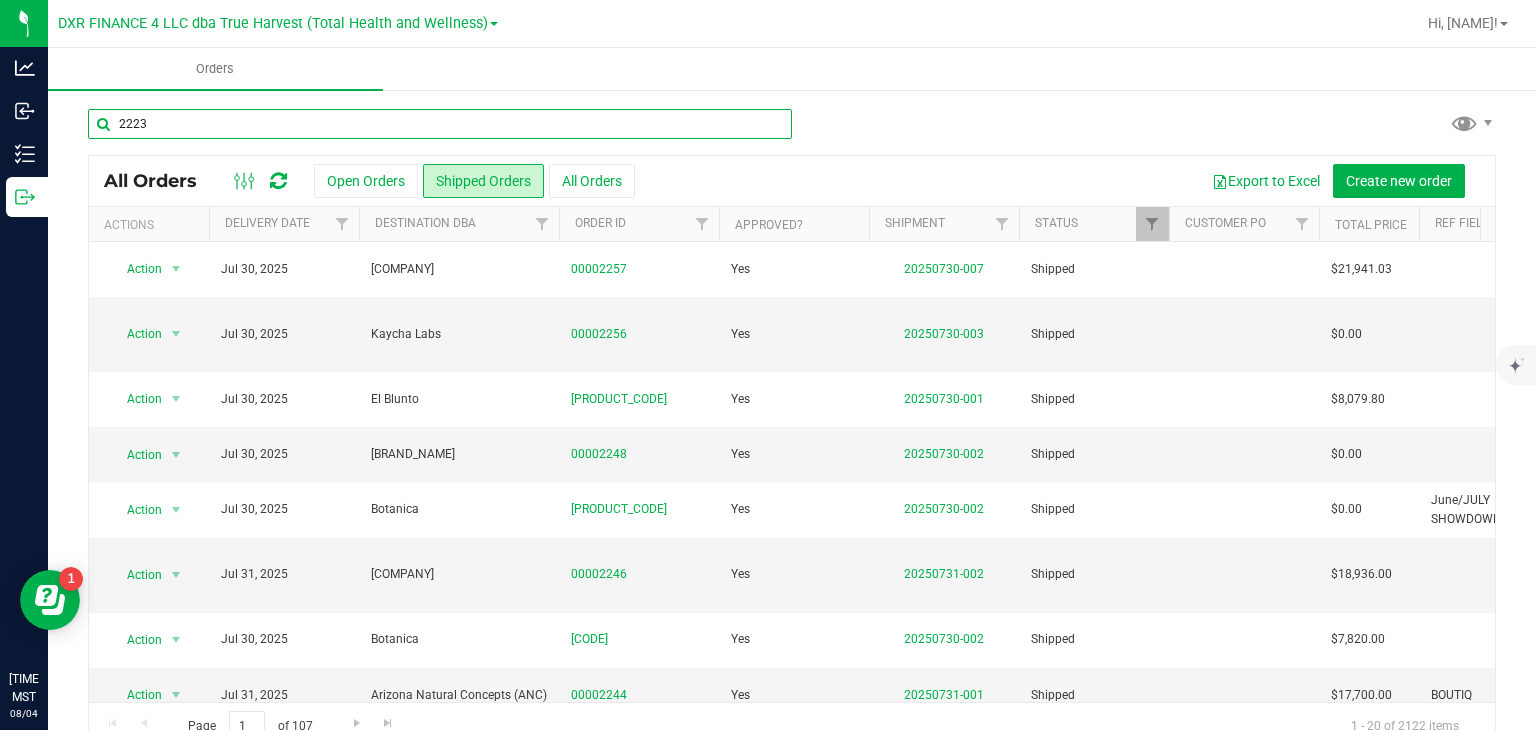 type on "2223" 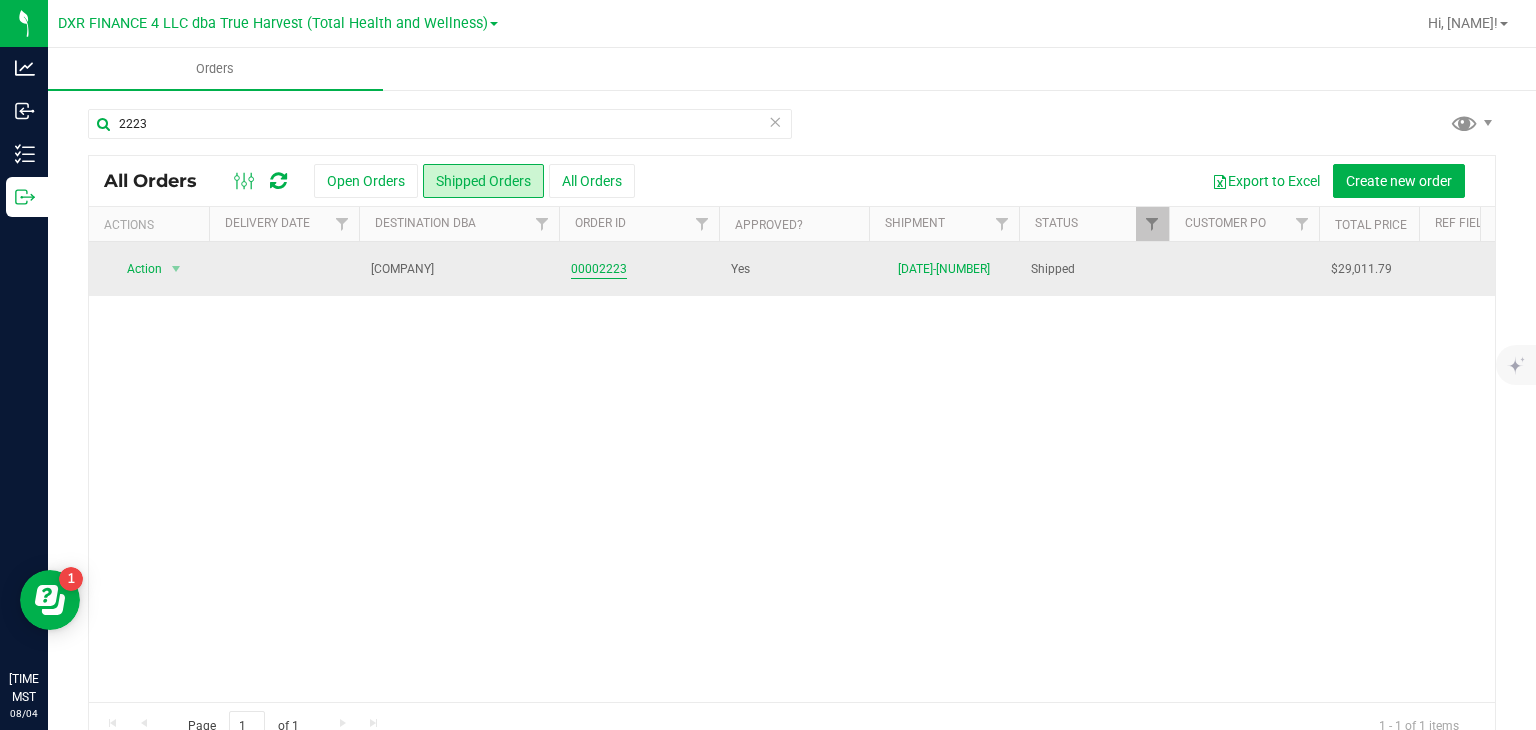 click on "00002223" at bounding box center (599, 269) 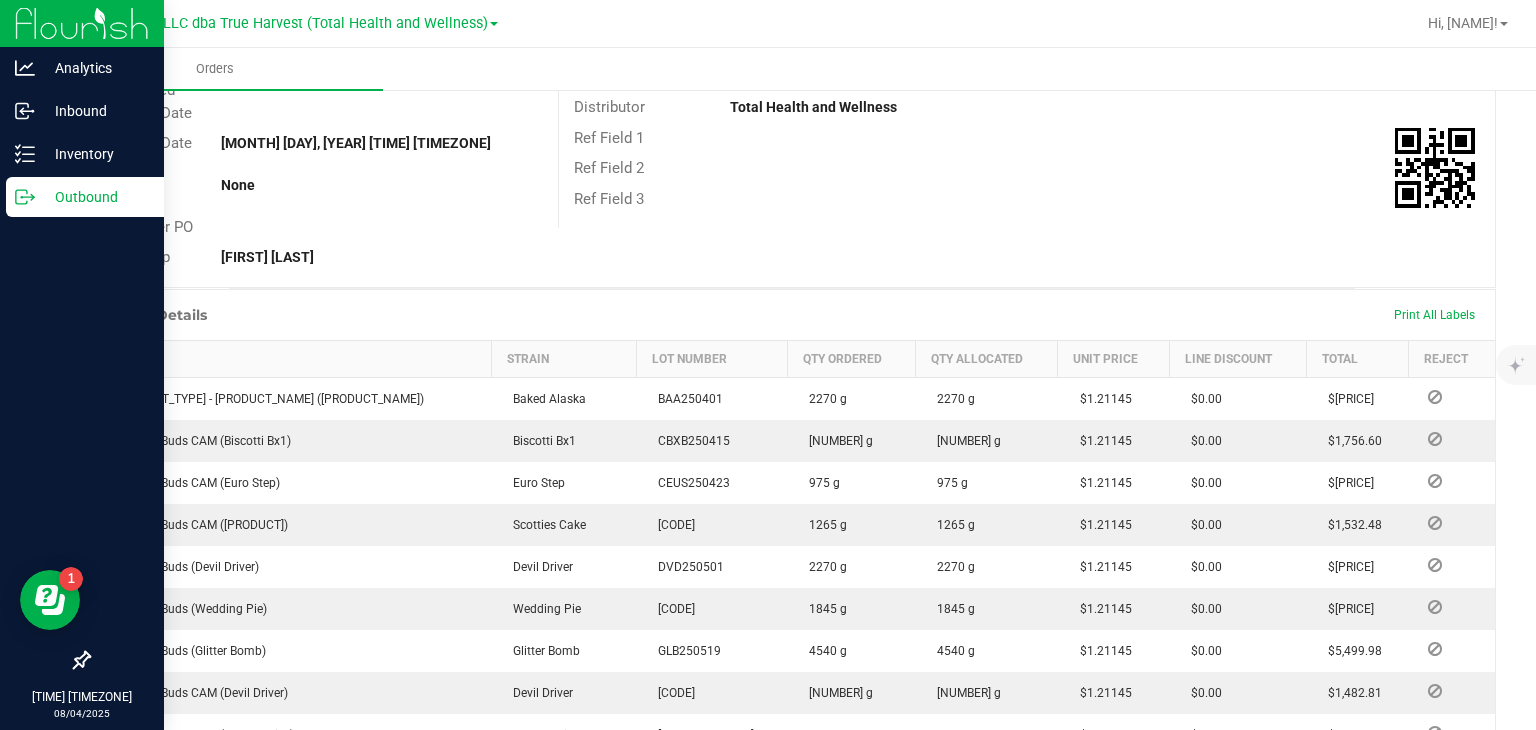 scroll, scrollTop: 300, scrollLeft: 0, axis: vertical 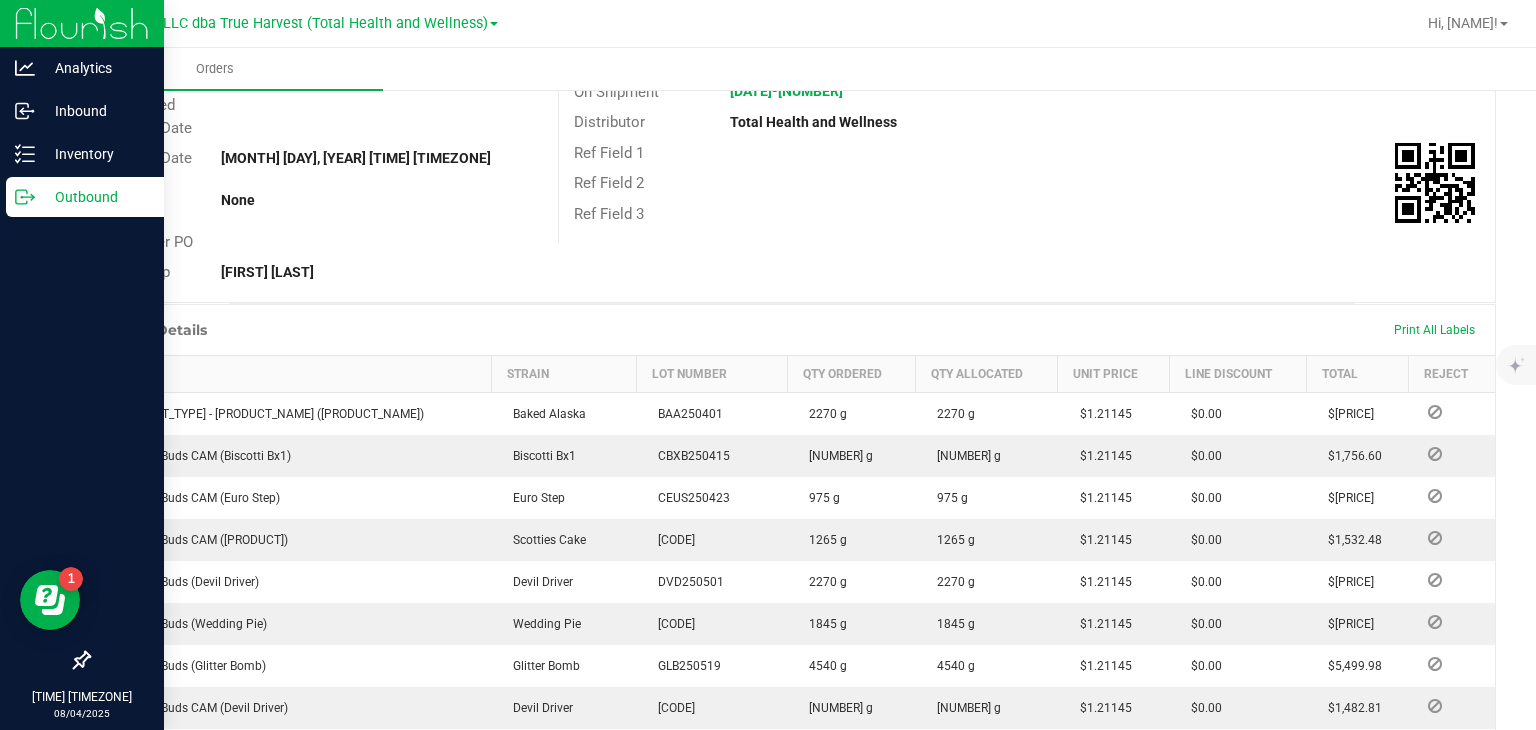 click on "Outbound" at bounding box center (95, 197) 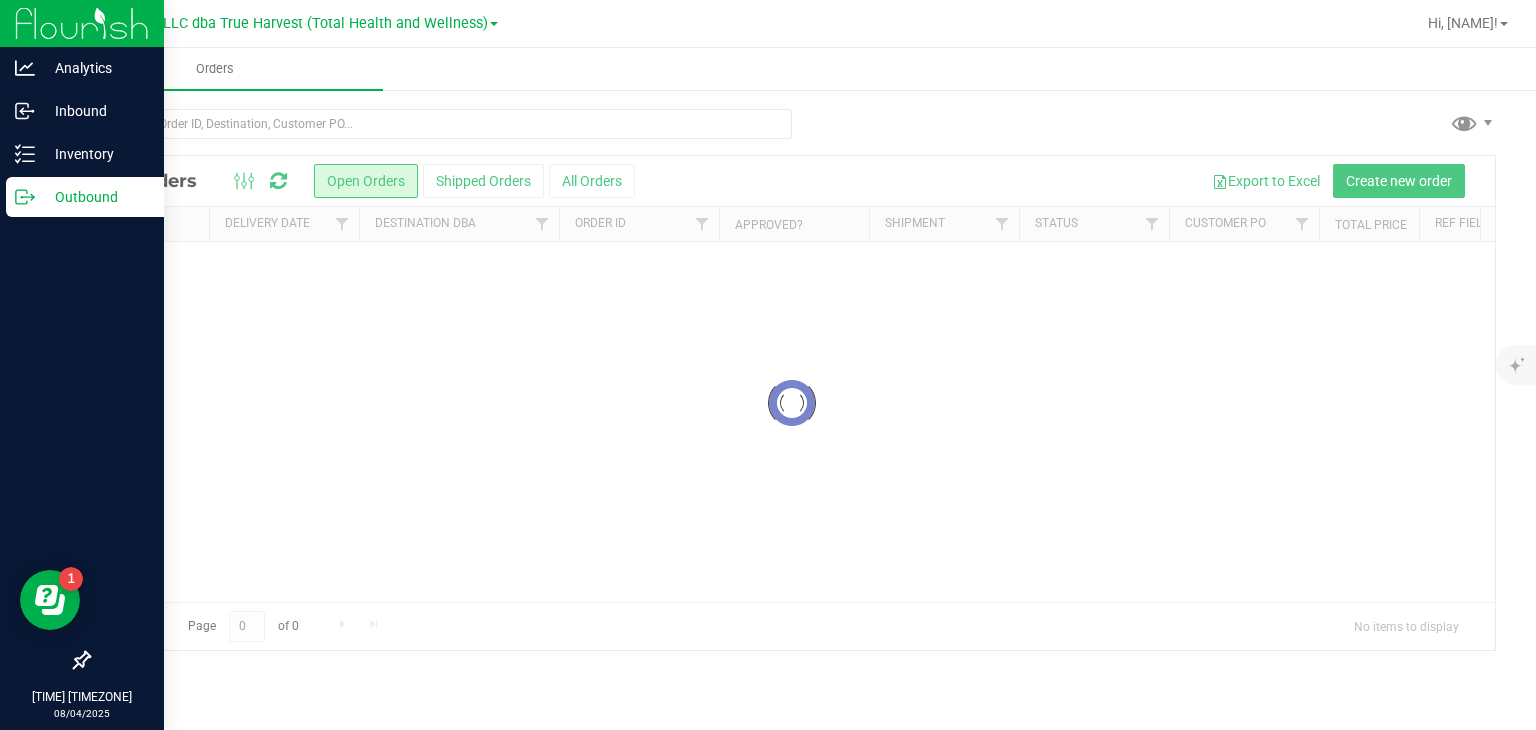 scroll, scrollTop: 0, scrollLeft: 0, axis: both 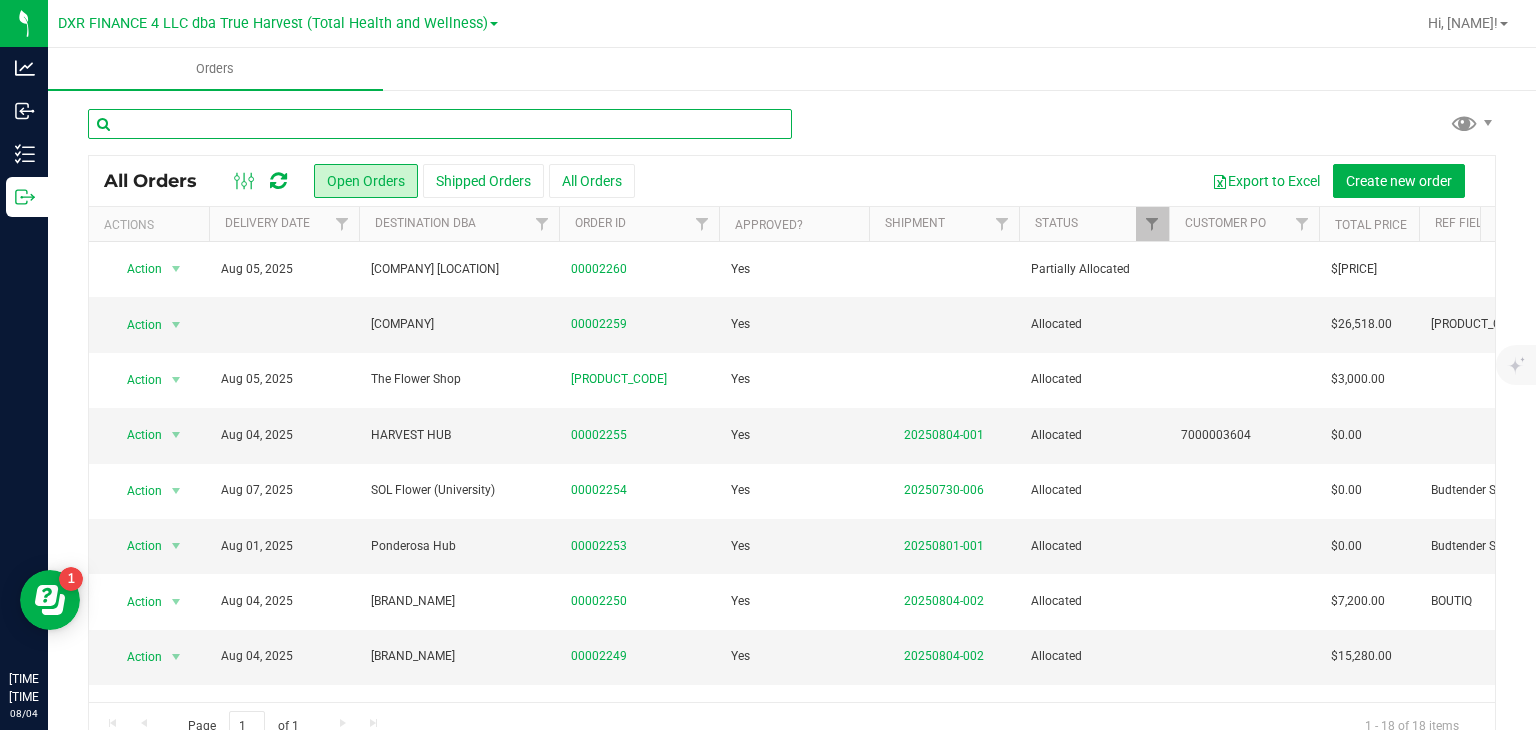 click at bounding box center [440, 124] 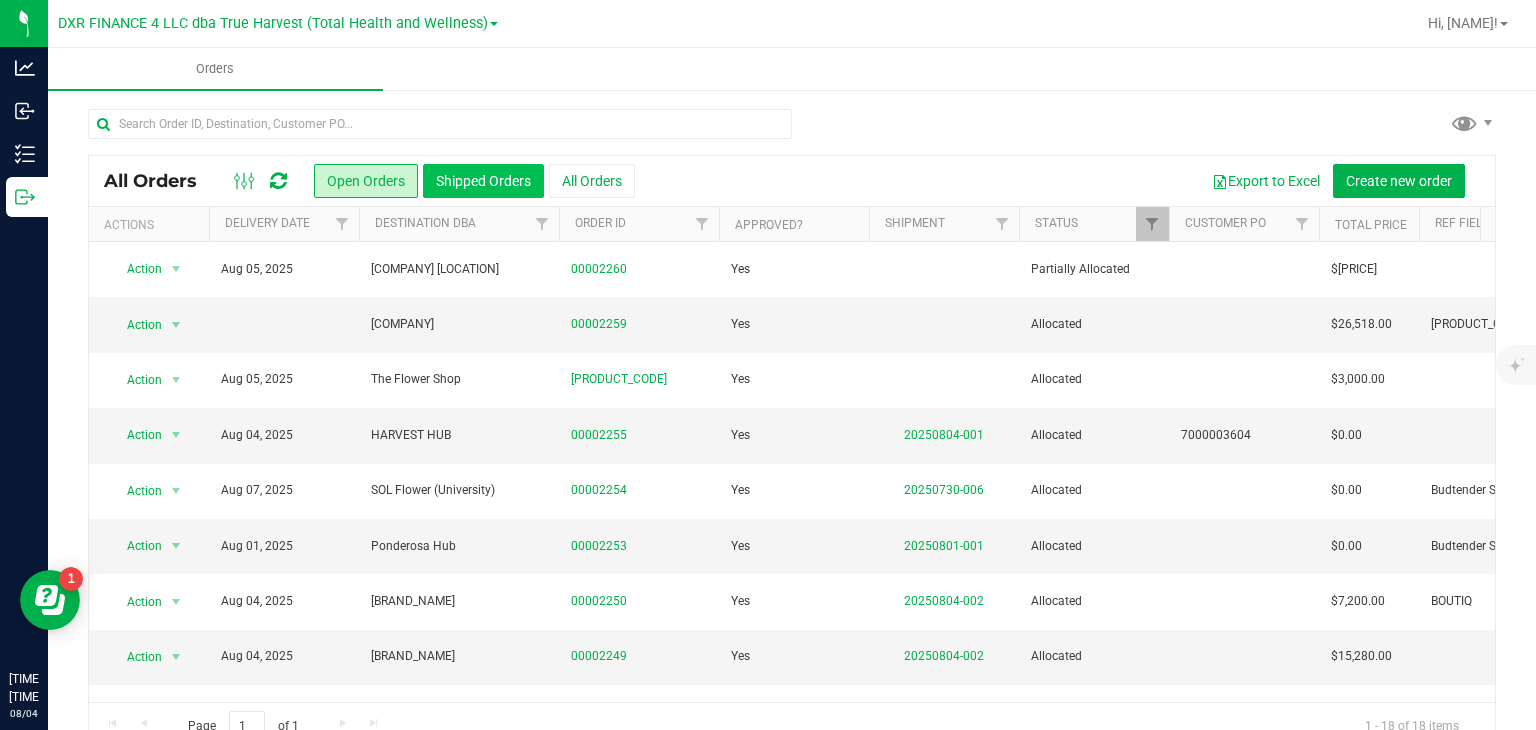 click on "Shipped Orders" at bounding box center [483, 181] 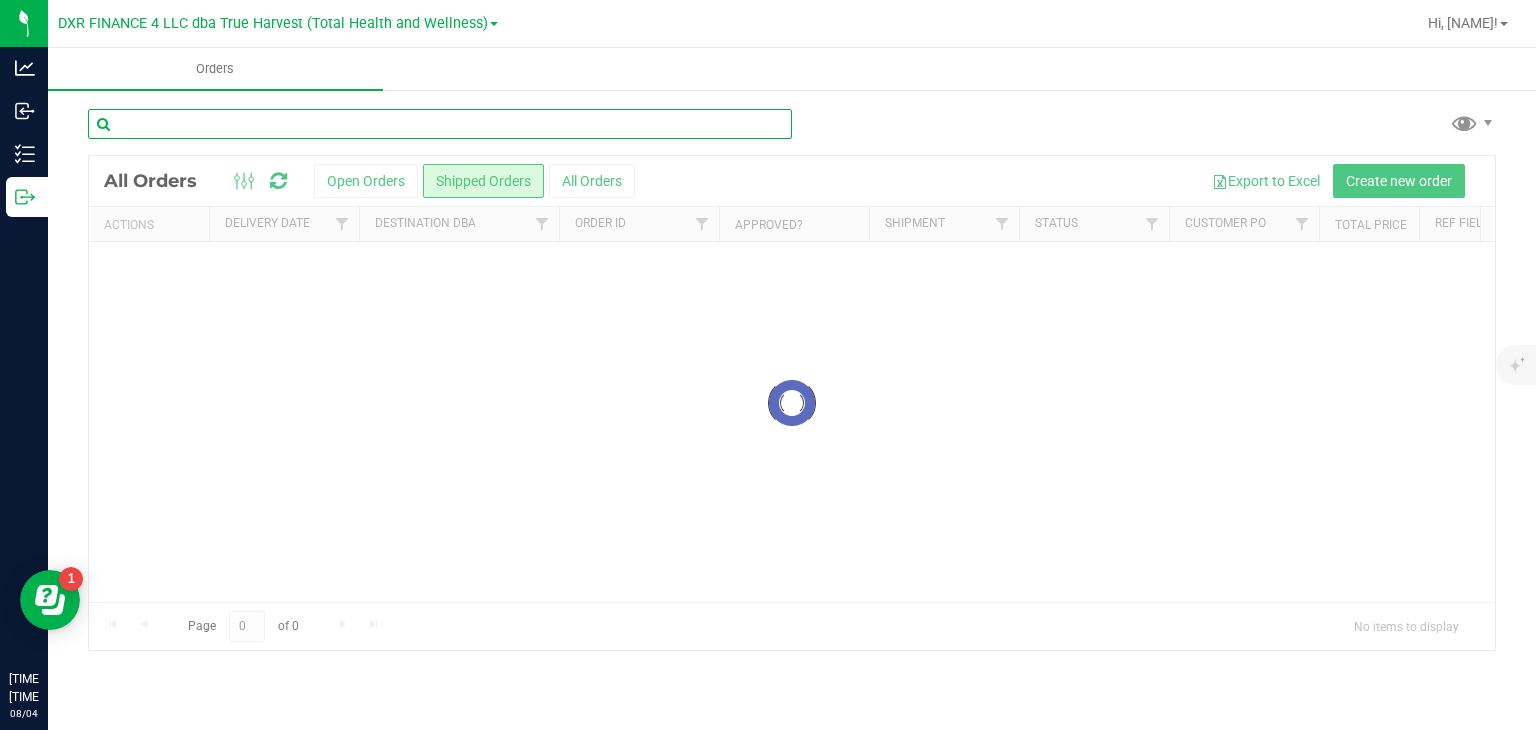 click at bounding box center (440, 124) 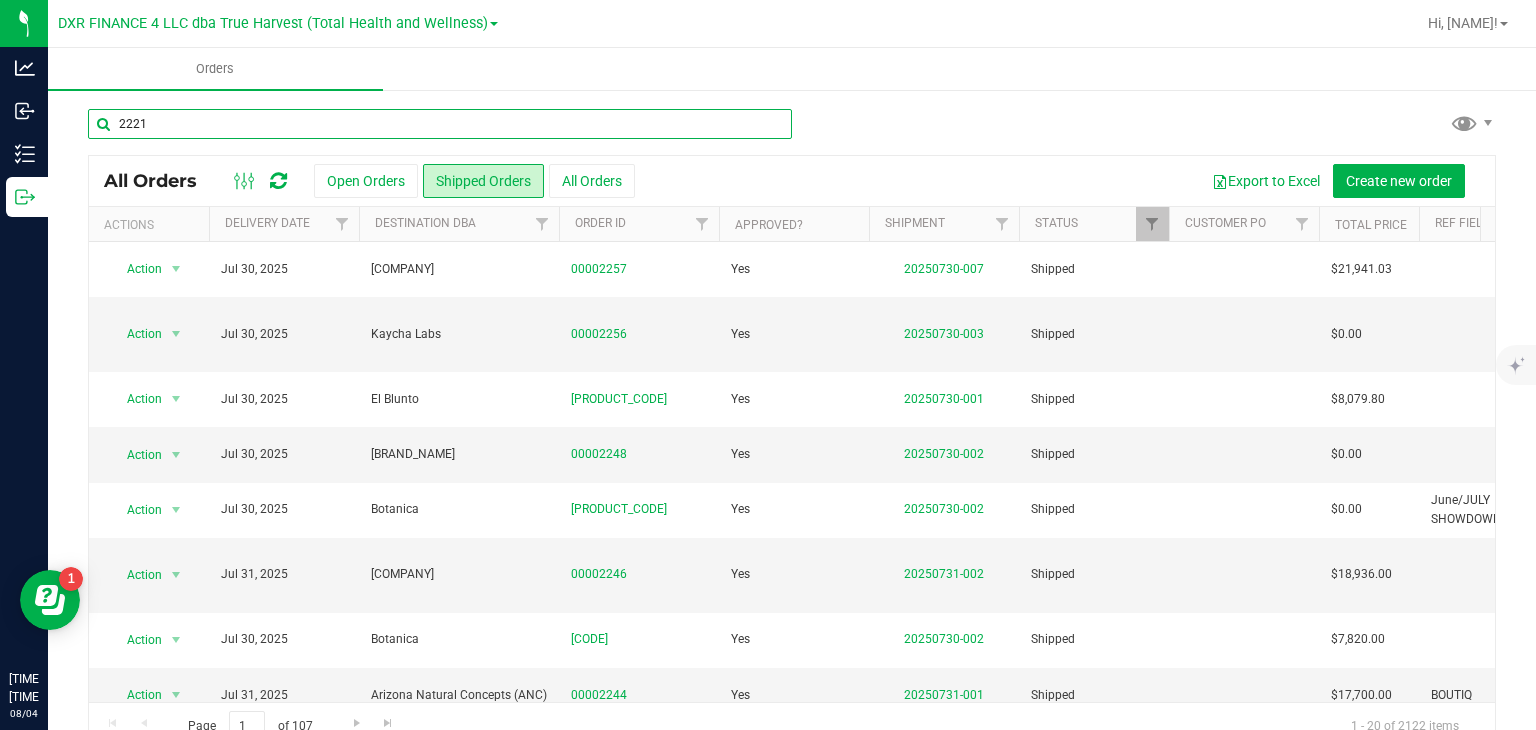 type on "2221" 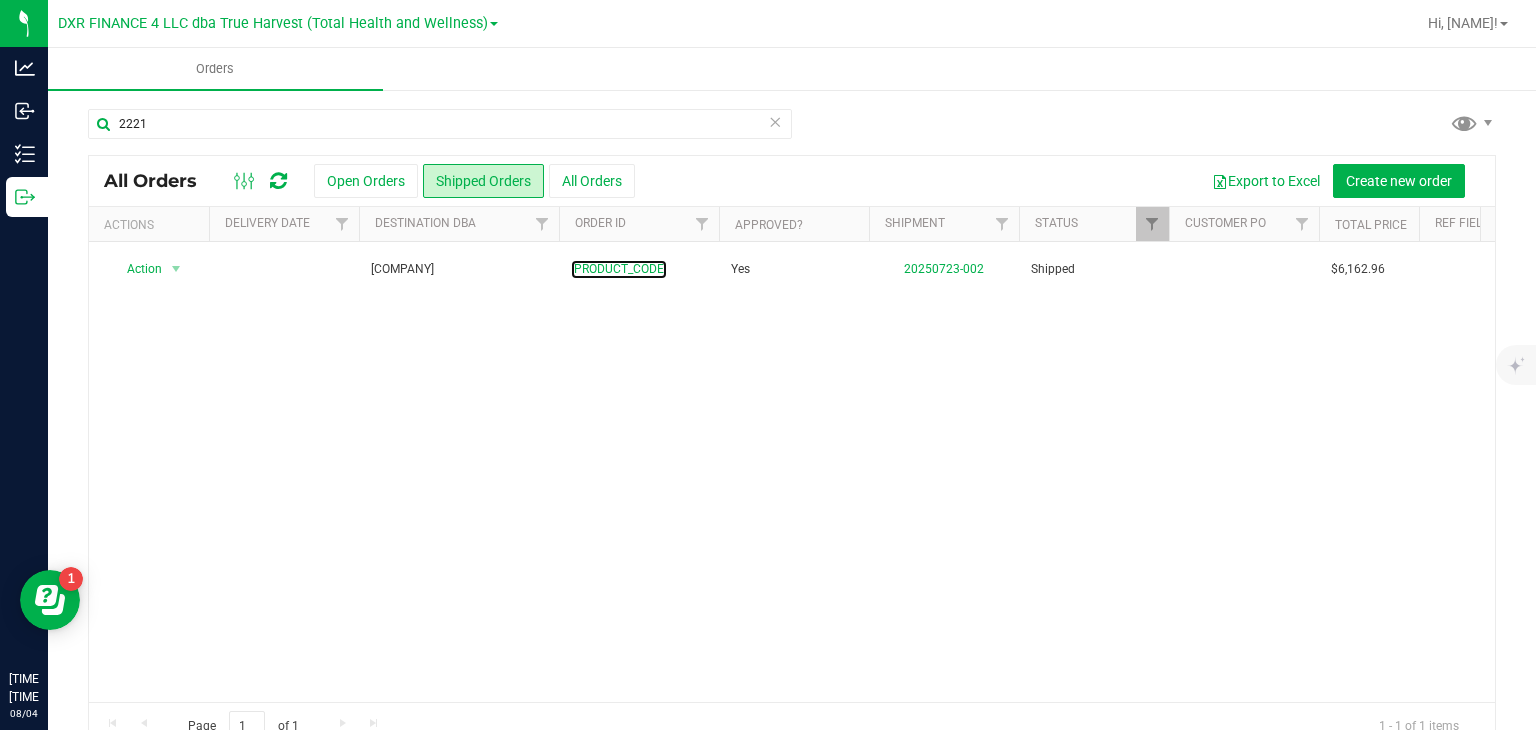click on "[PRODUCT_CODE]" at bounding box center (619, 269) 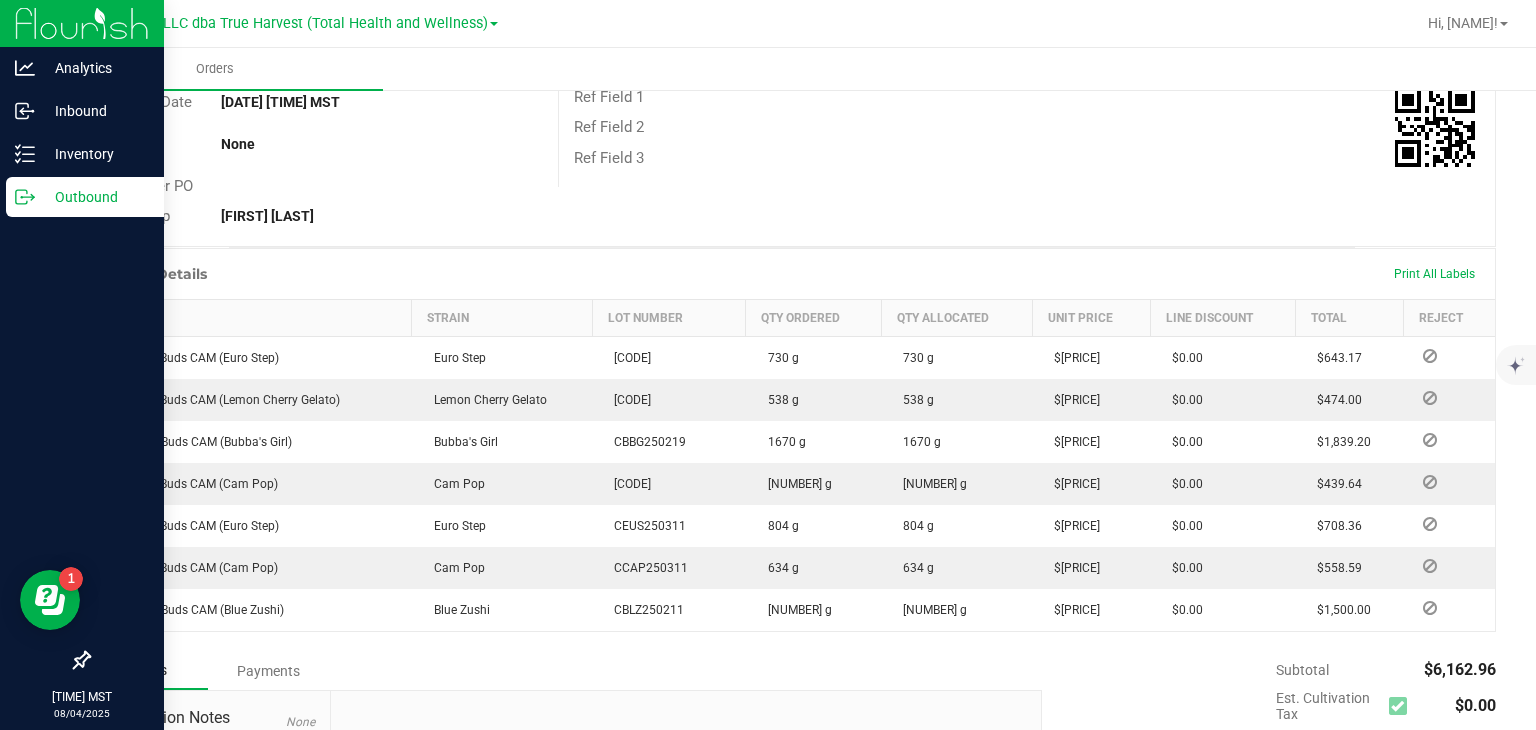 scroll, scrollTop: 200, scrollLeft: 0, axis: vertical 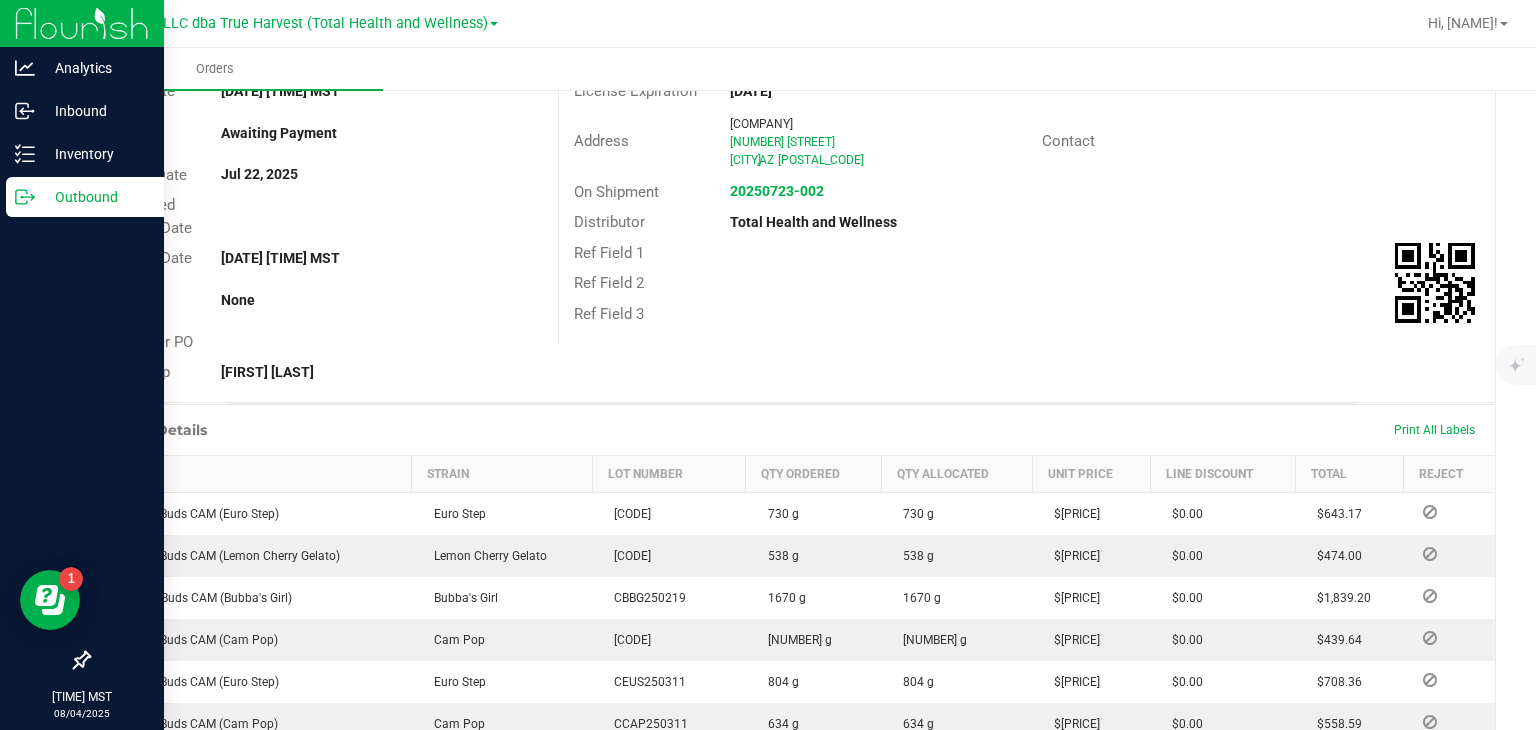click on "Outbound" at bounding box center (85, 197) 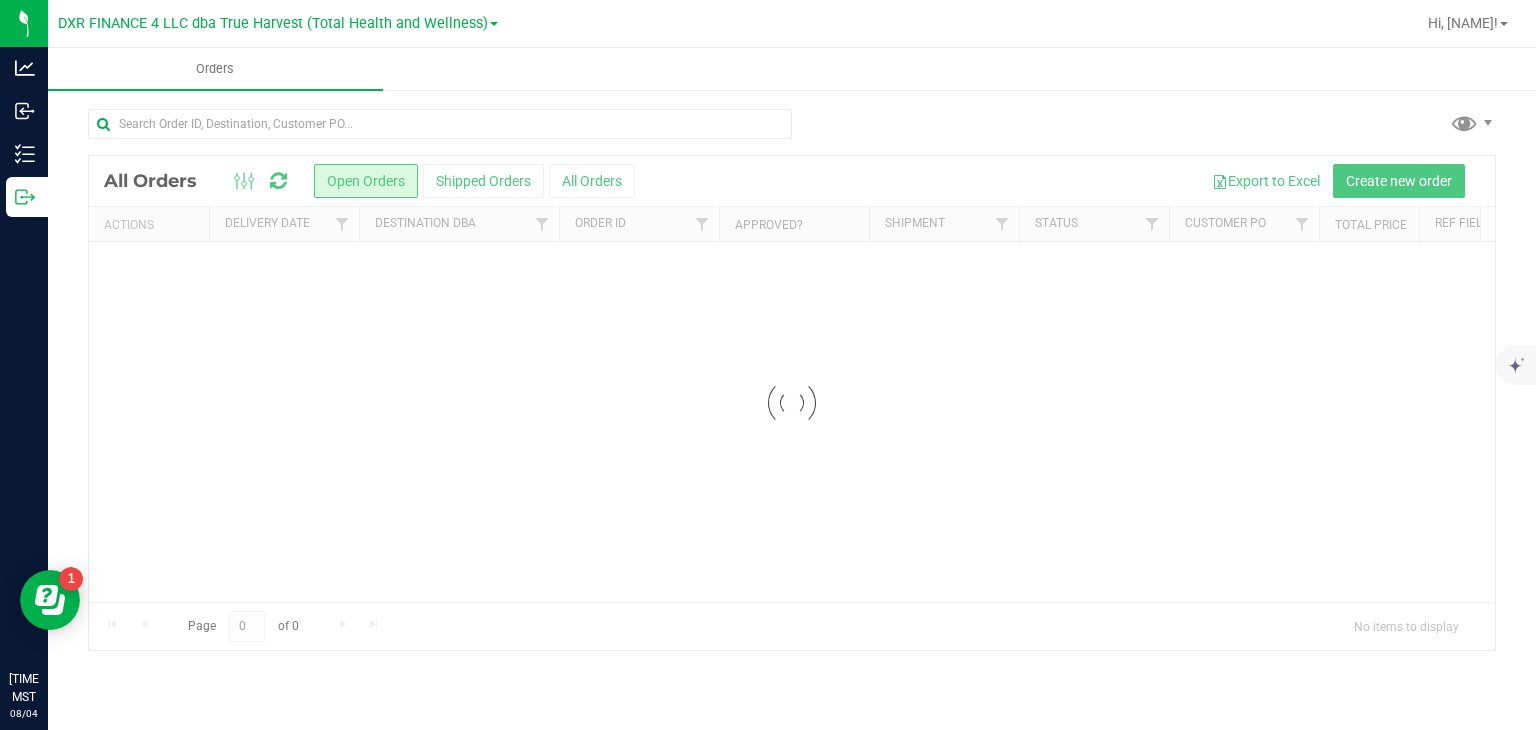 scroll, scrollTop: 0, scrollLeft: 0, axis: both 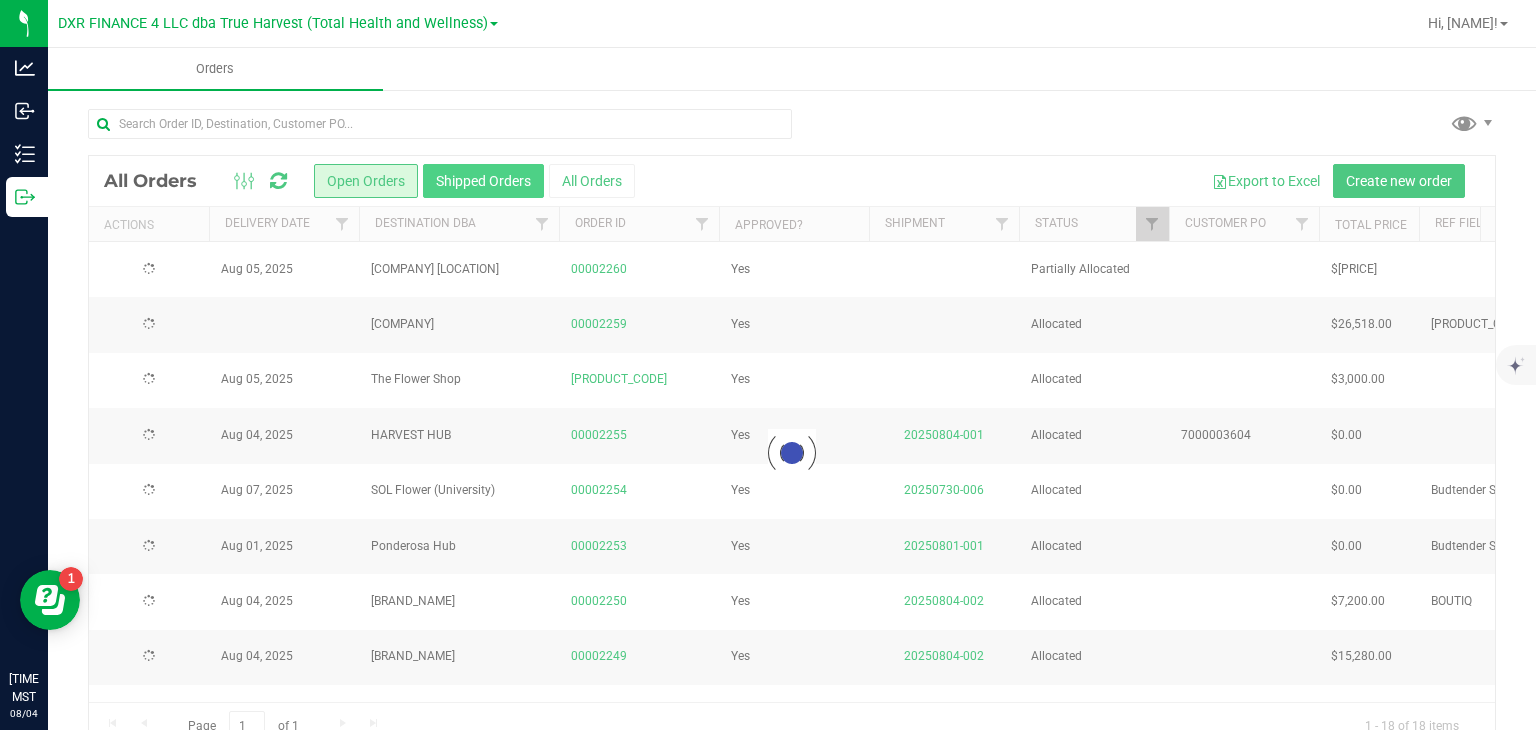 click on "Shipped Orders" at bounding box center [483, 181] 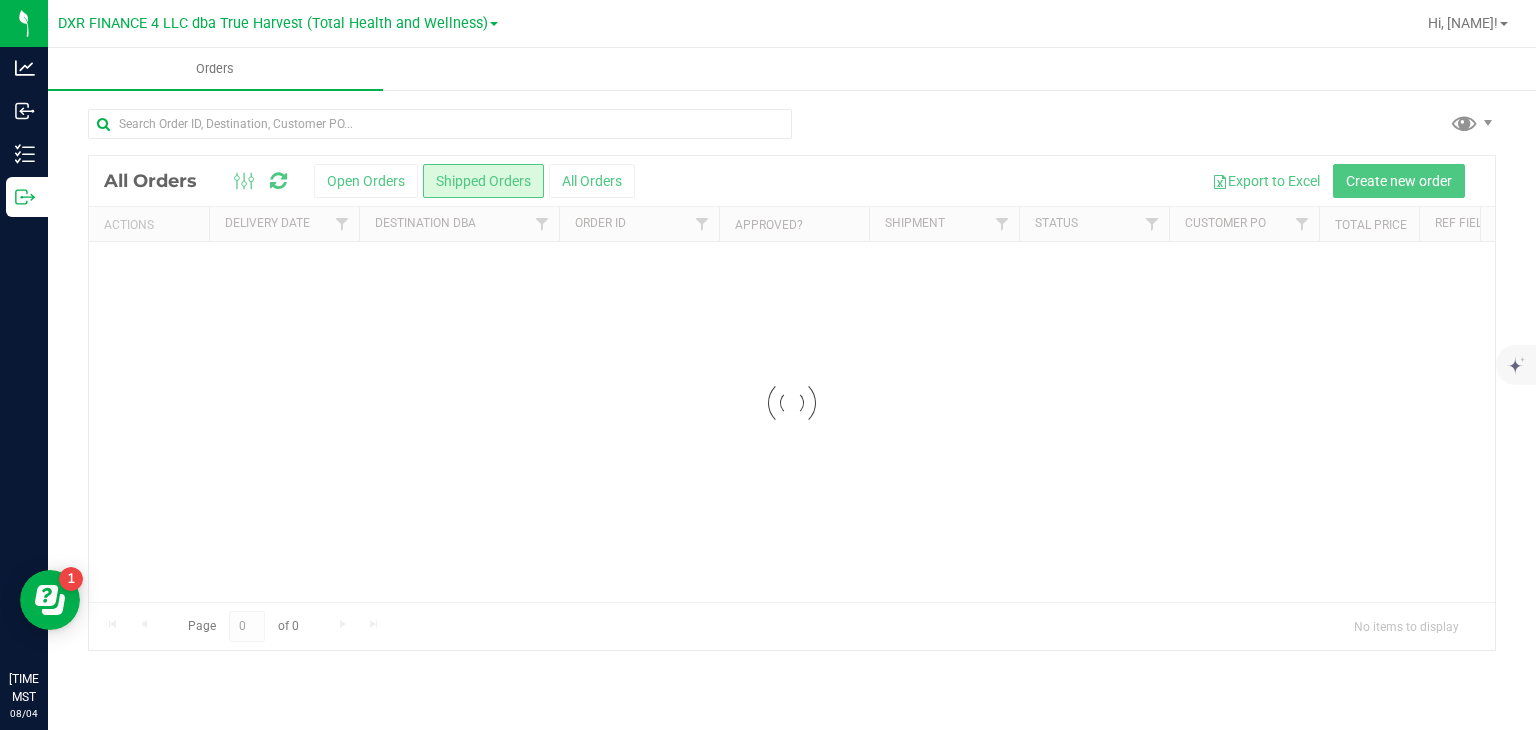 click at bounding box center [440, 124] 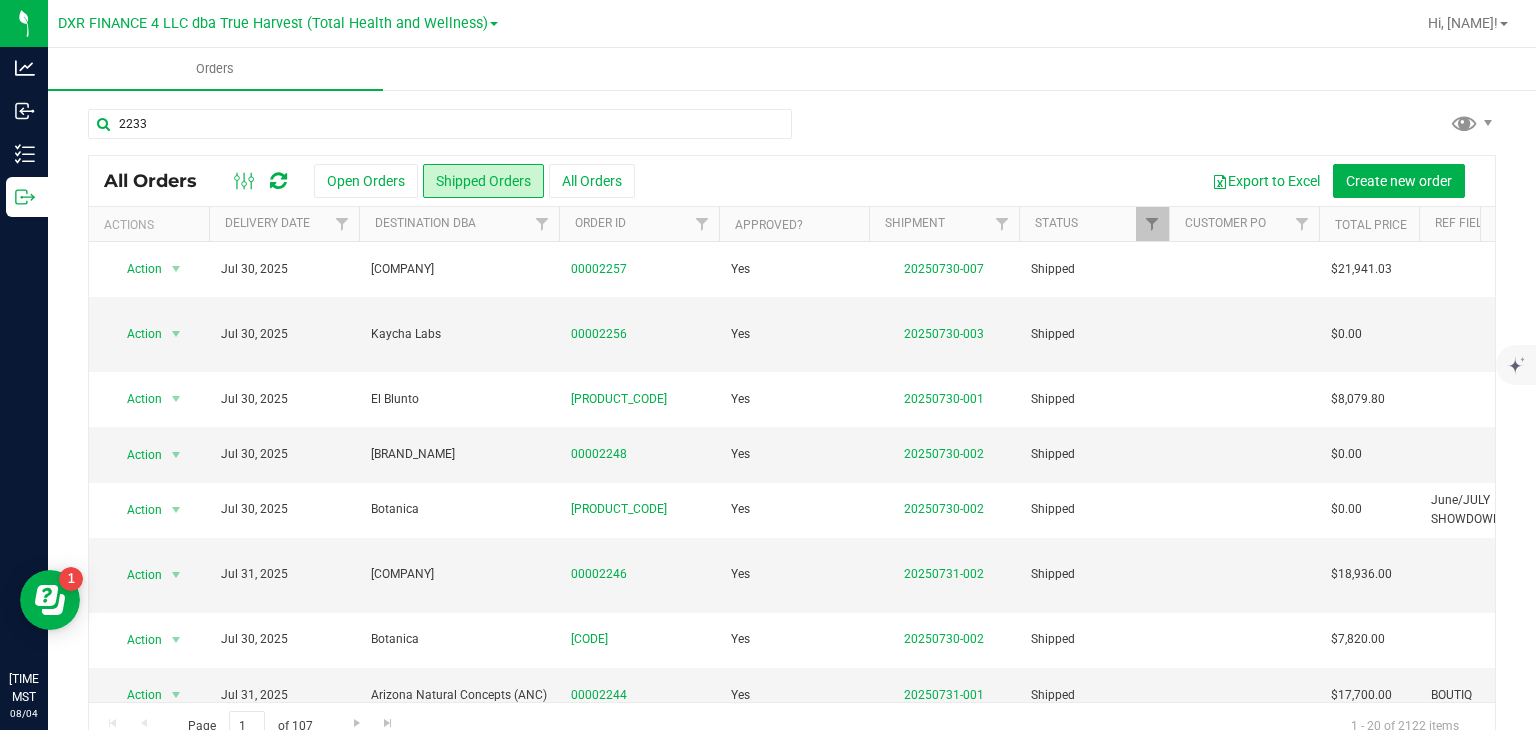 type on "2233" 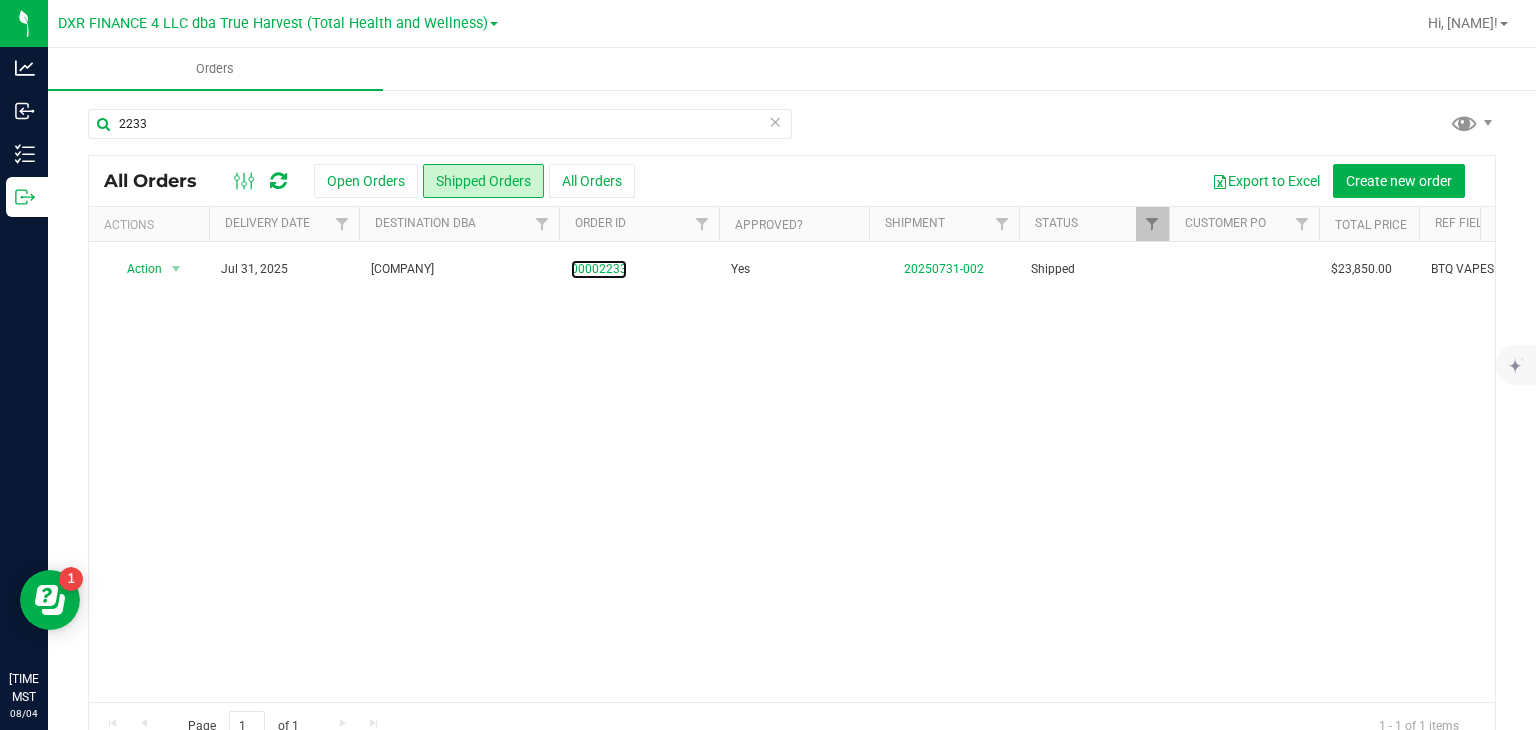 click on "00002233" at bounding box center (599, 269) 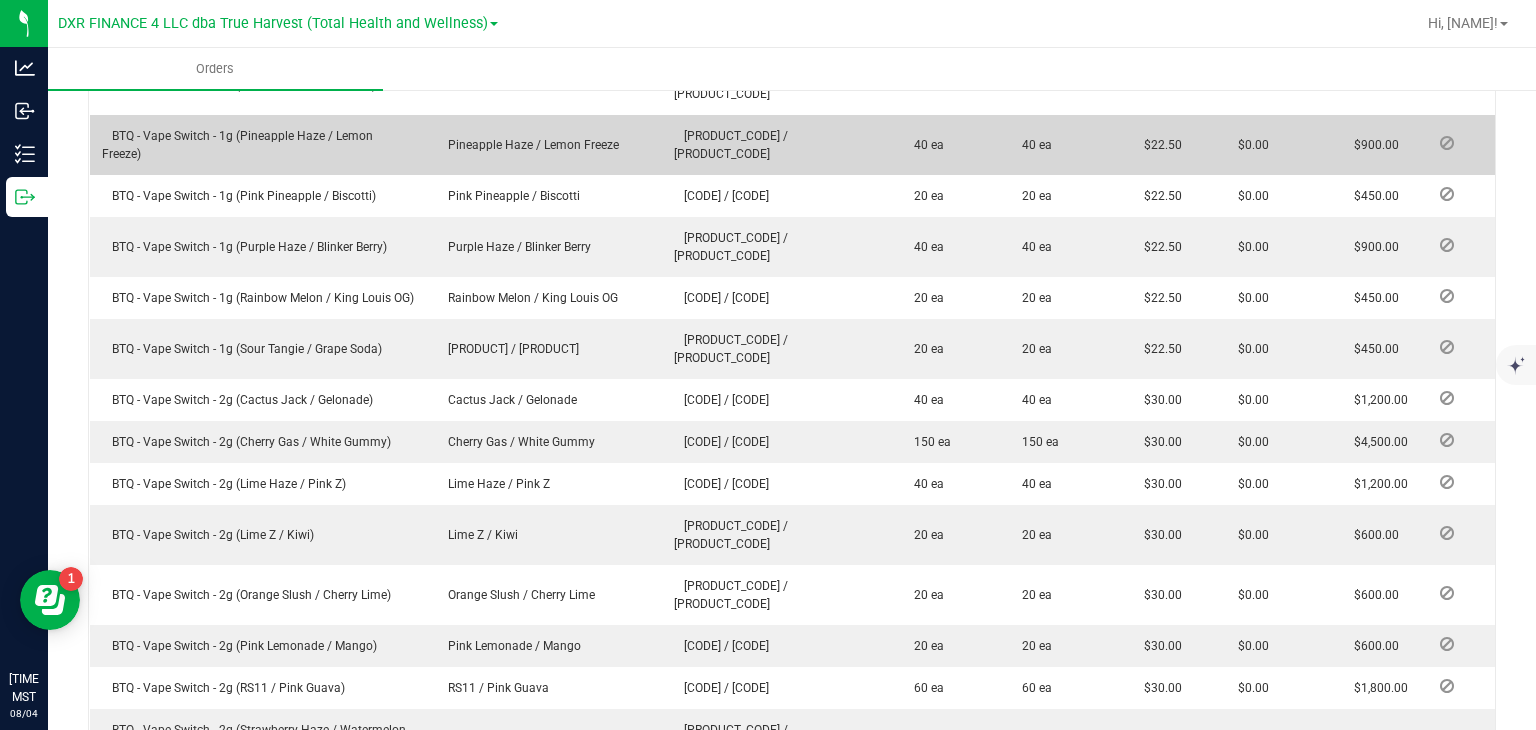 scroll, scrollTop: 900, scrollLeft: 0, axis: vertical 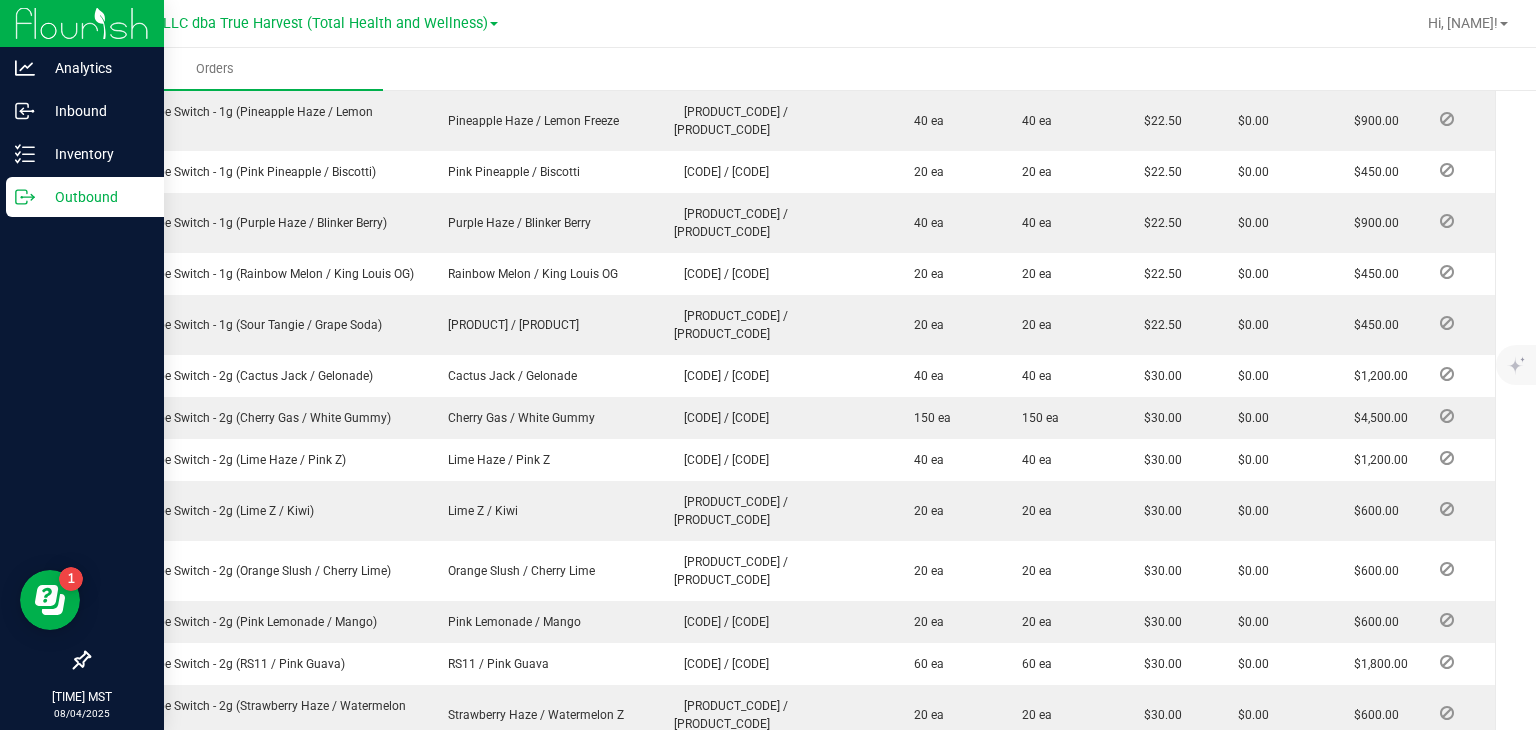 click on "Outbound" at bounding box center (95, 197) 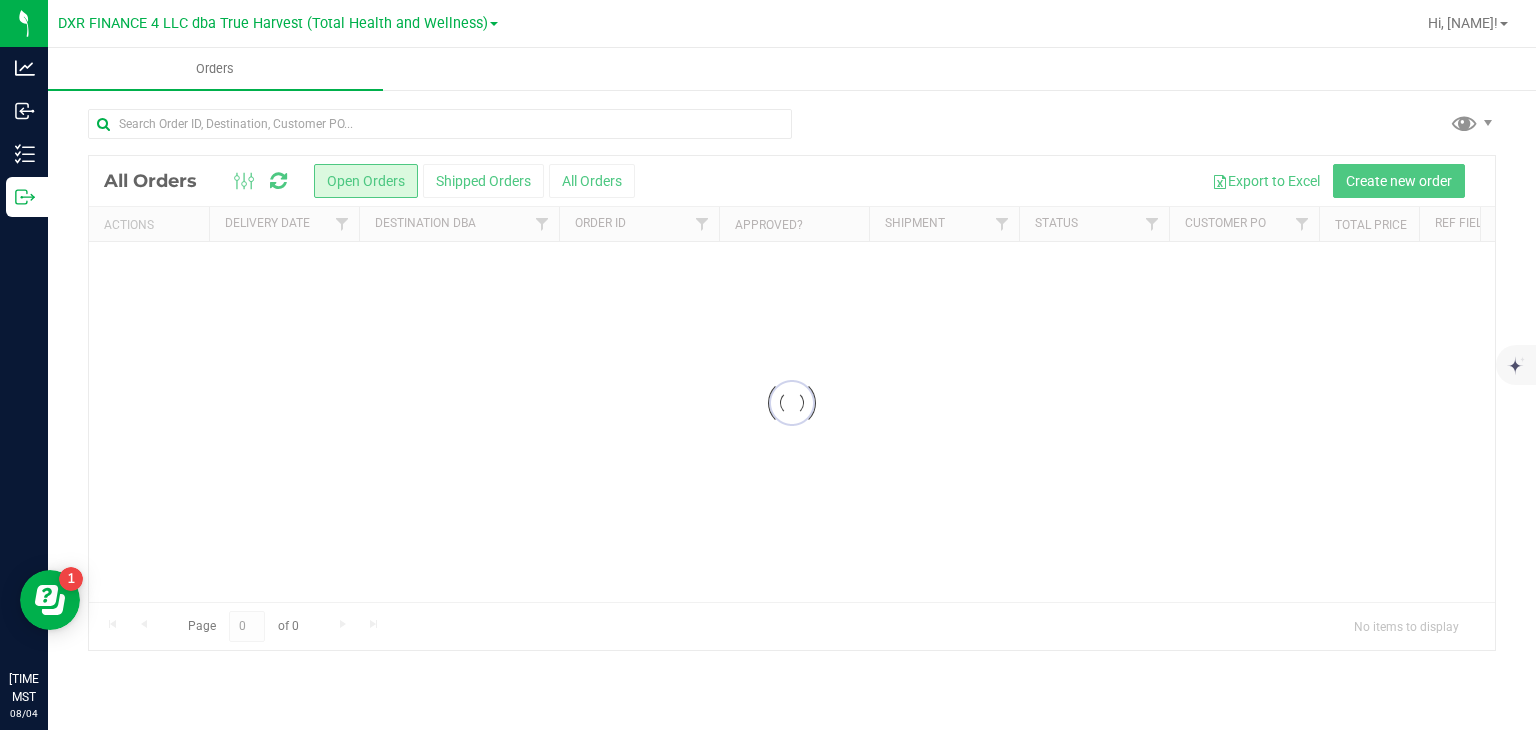 scroll, scrollTop: 0, scrollLeft: 0, axis: both 